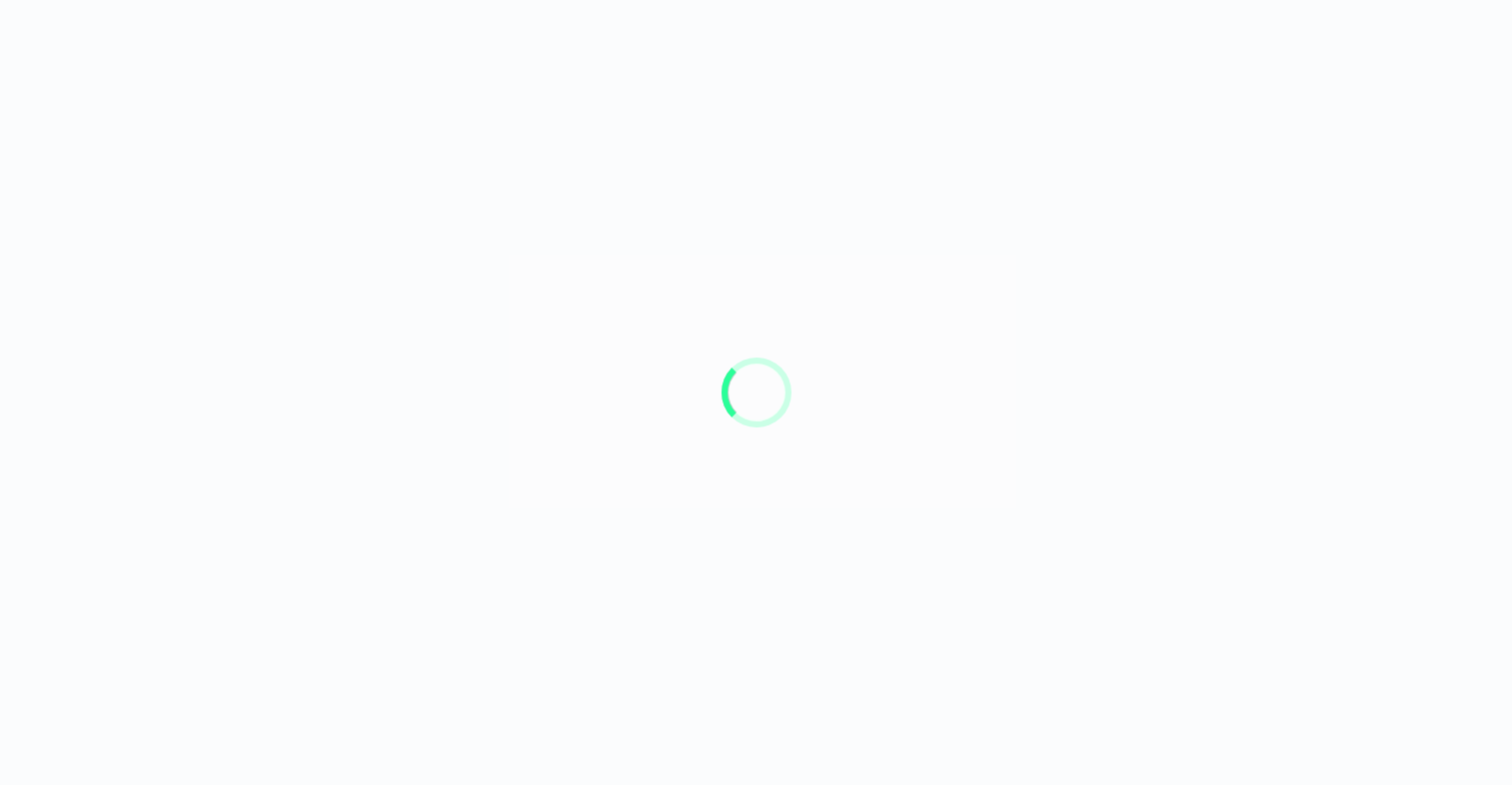scroll, scrollTop: 0, scrollLeft: 0, axis: both 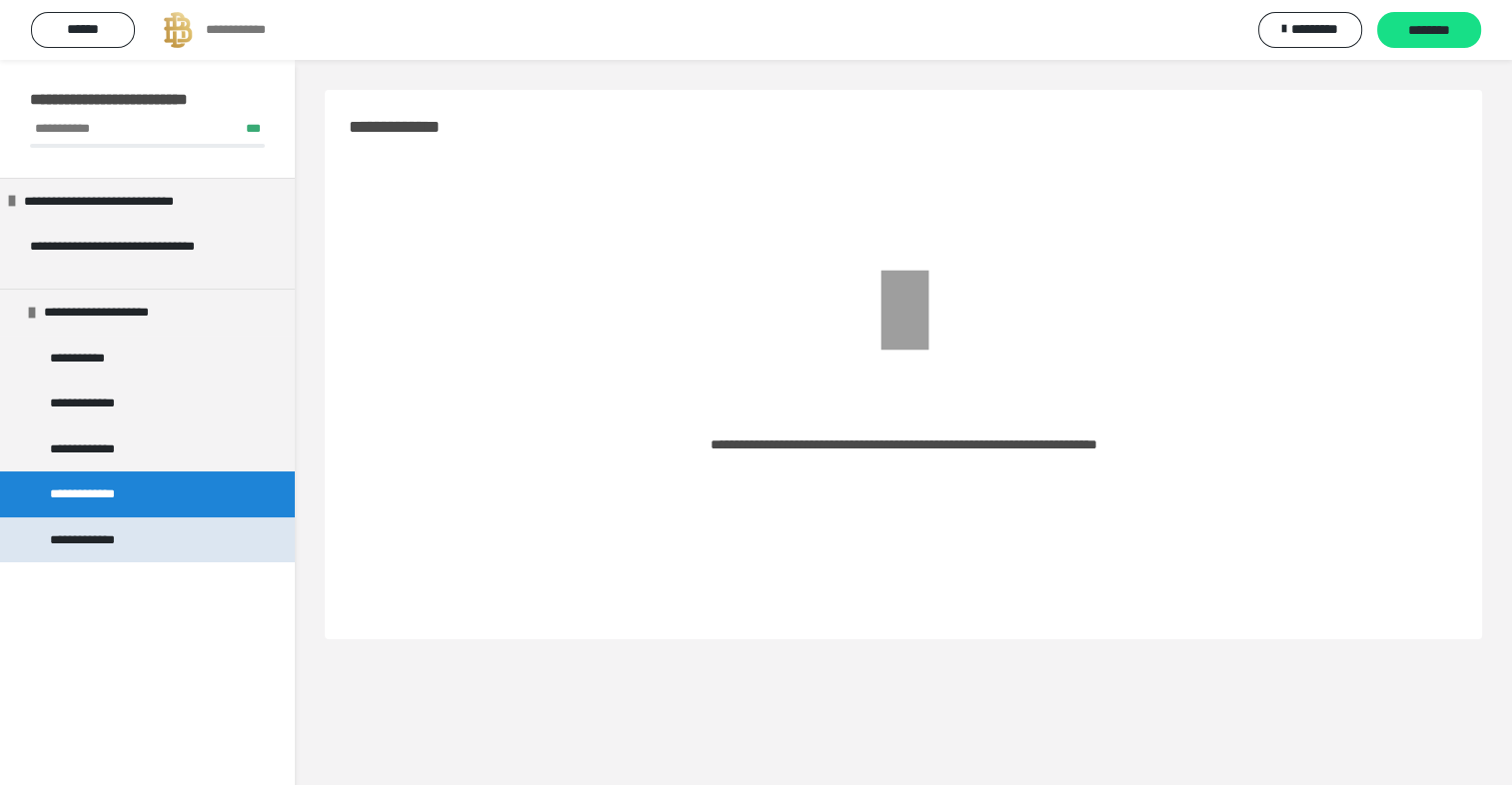 click on "**********" at bounding box center (97, 540) 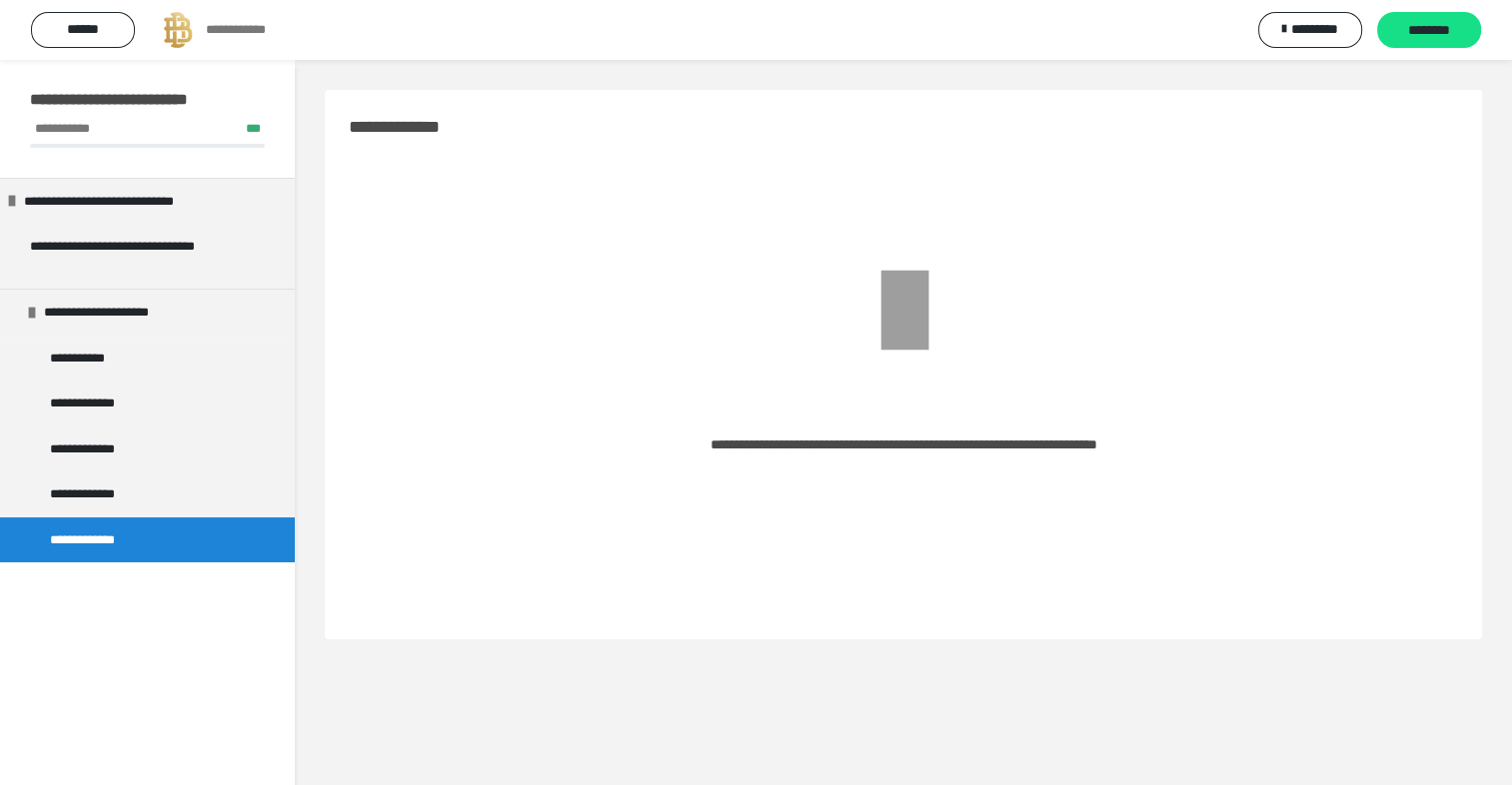 click at bounding box center [178, 30] 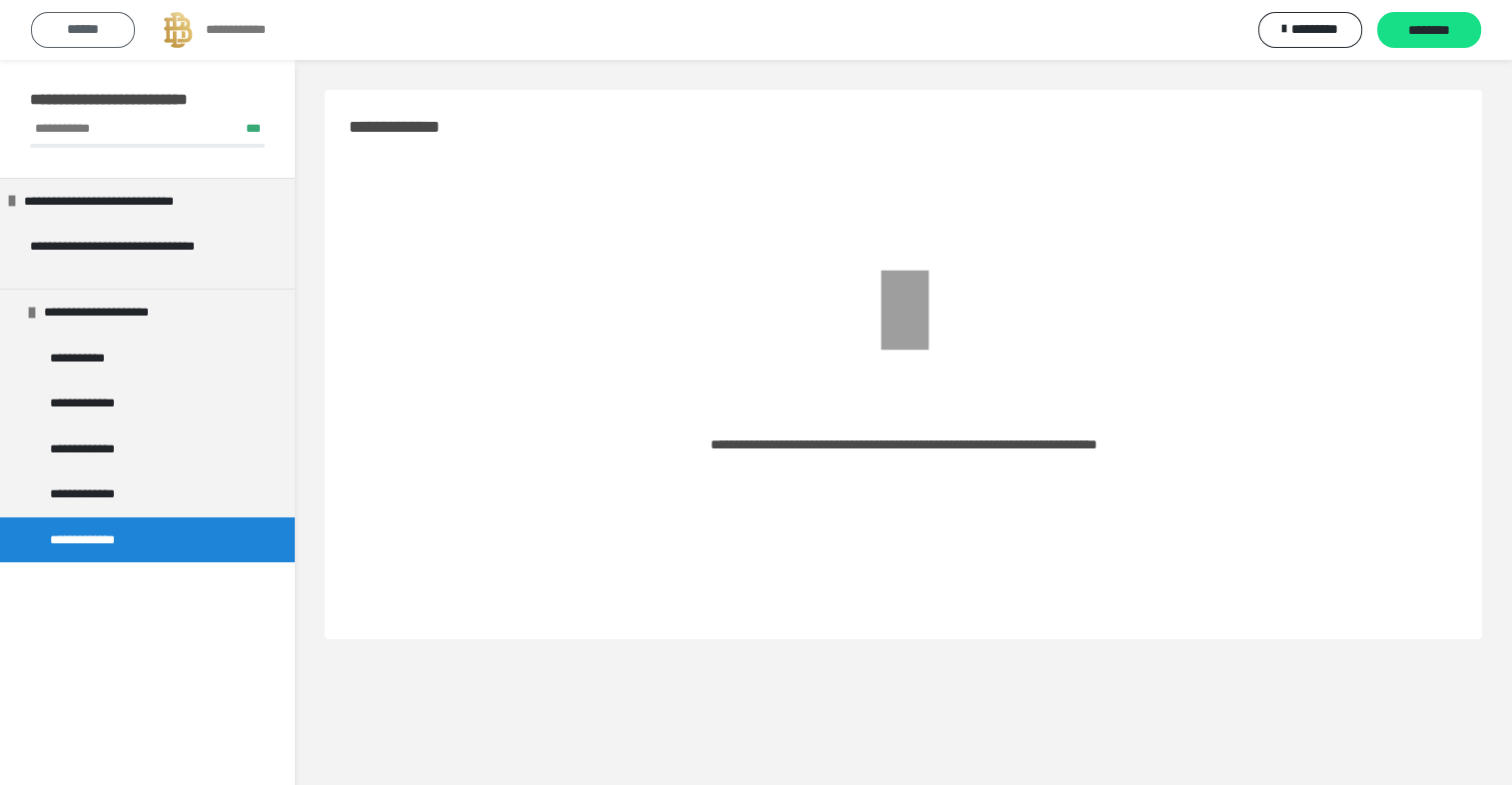 click on "******" at bounding box center [83, 29] 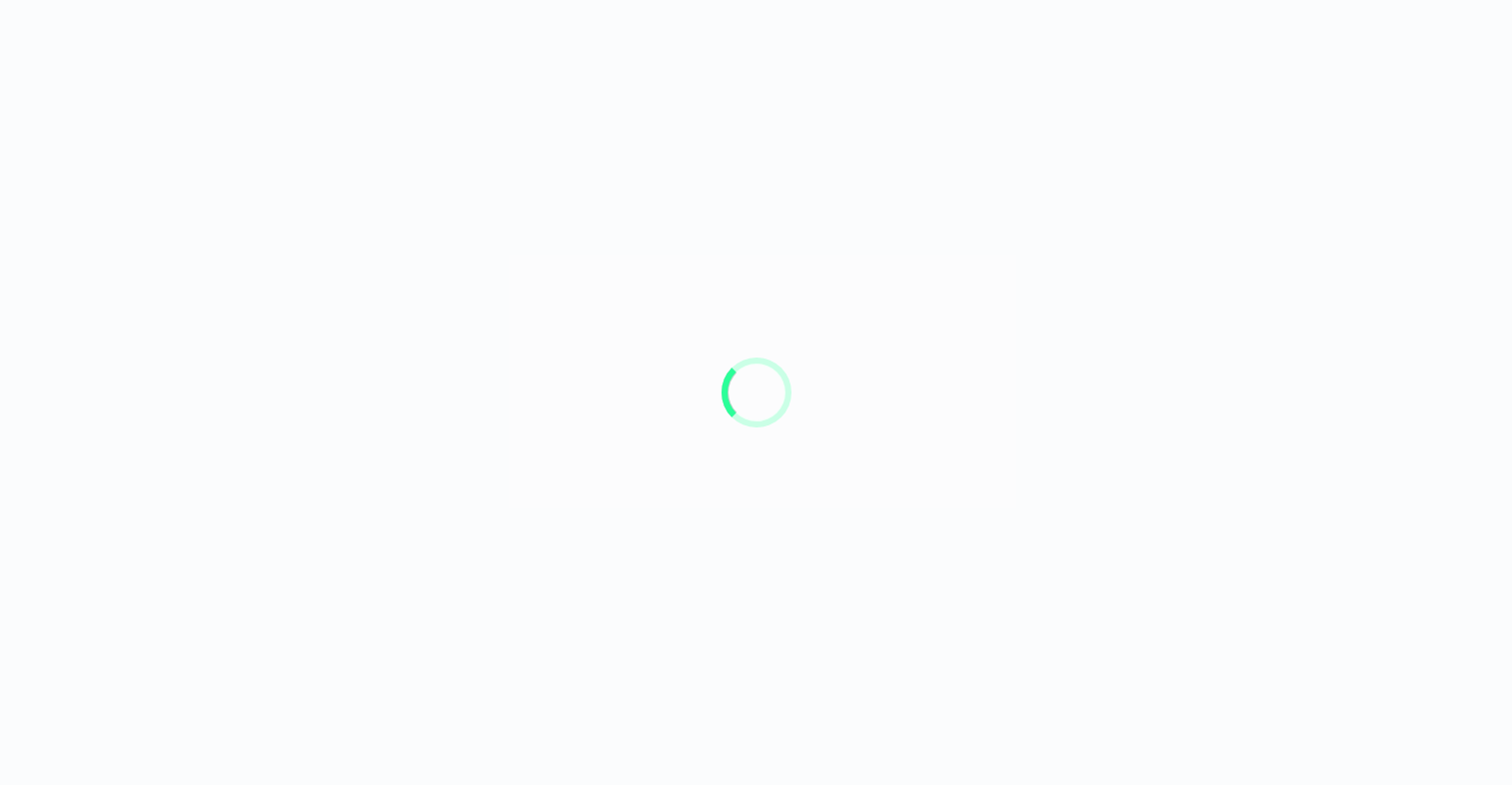 scroll, scrollTop: 0, scrollLeft: 0, axis: both 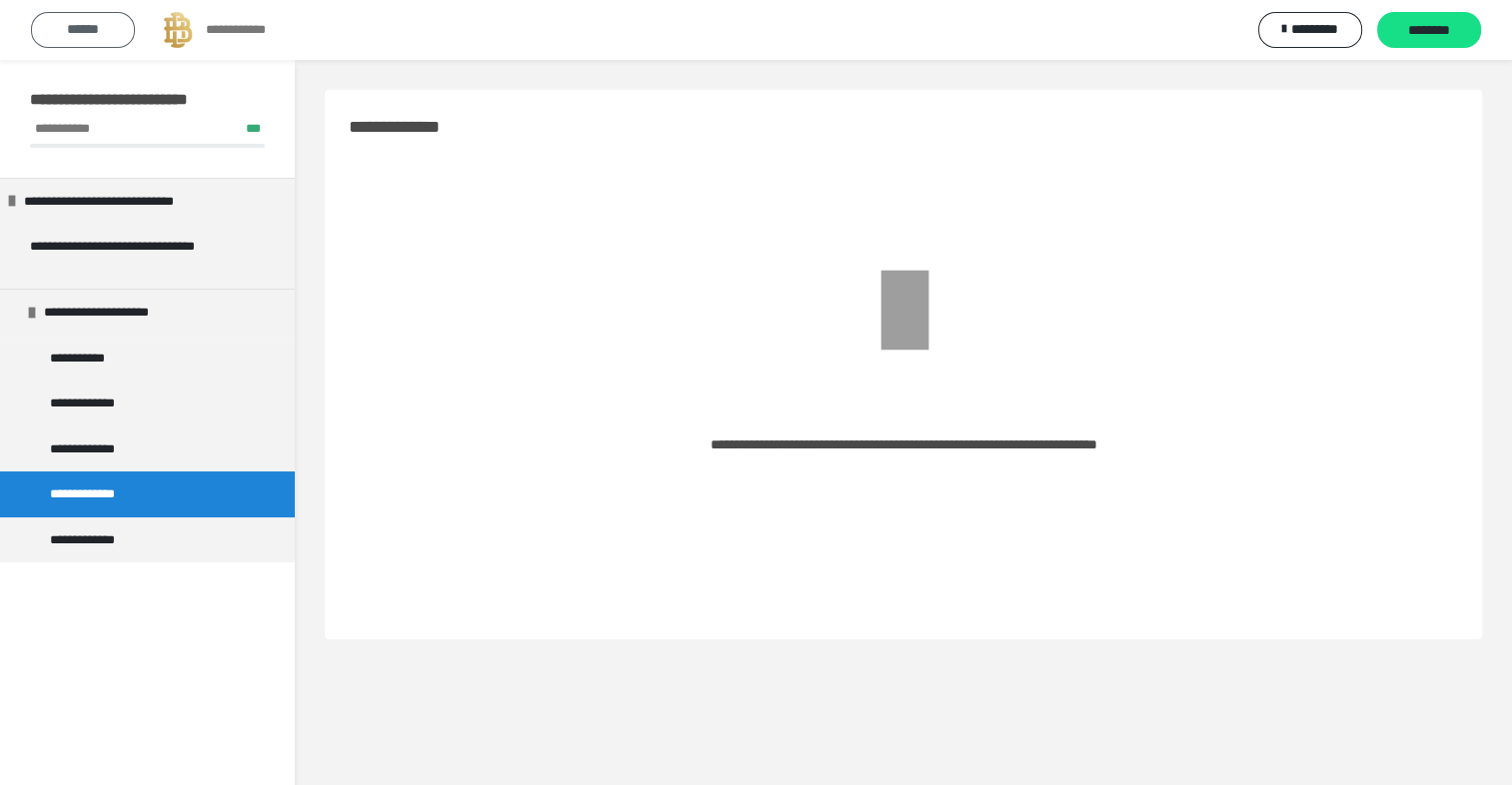 click on "******" at bounding box center (83, 29) 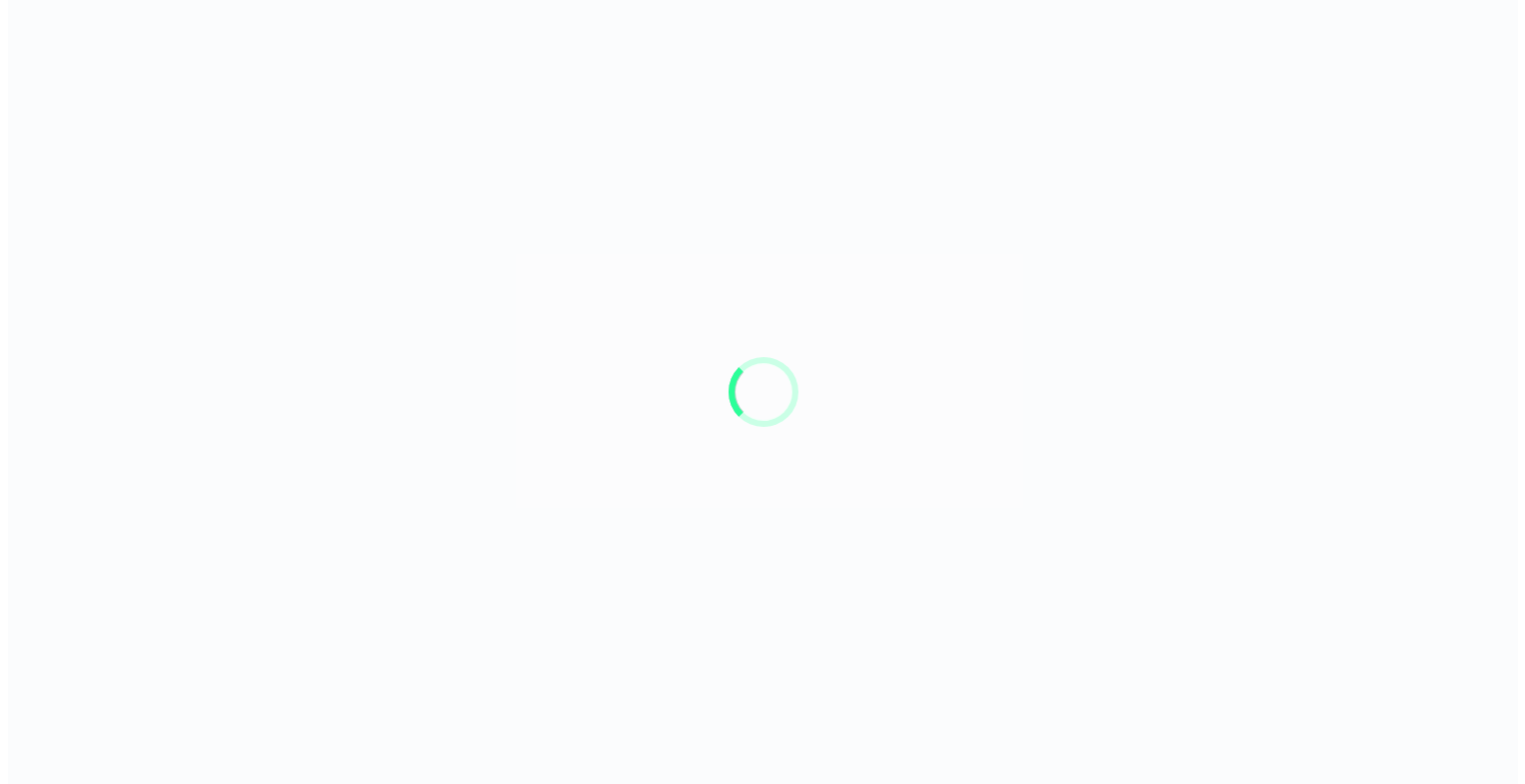 scroll, scrollTop: 0, scrollLeft: 0, axis: both 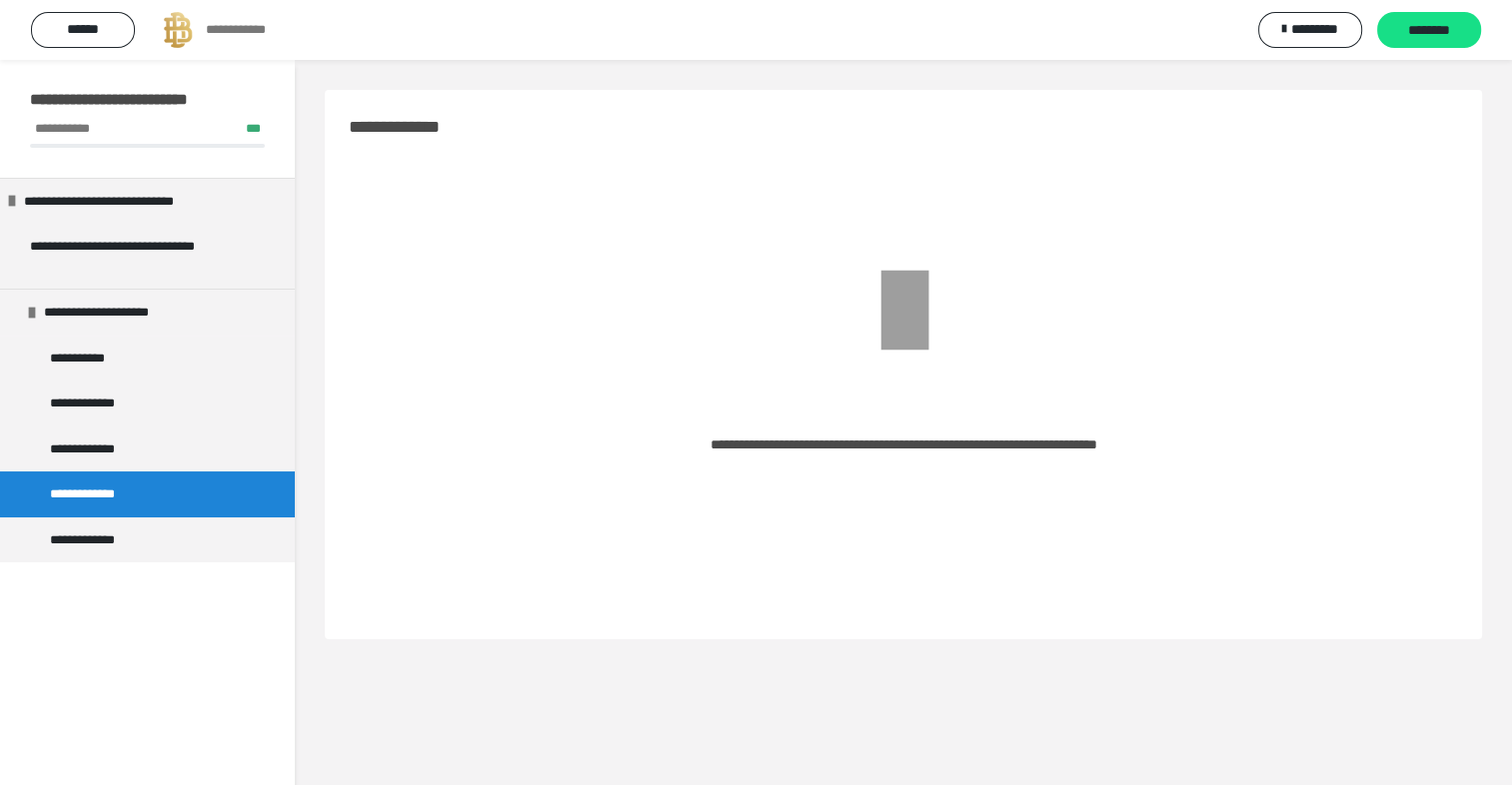 click on "**********" at bounding box center [147, 119] 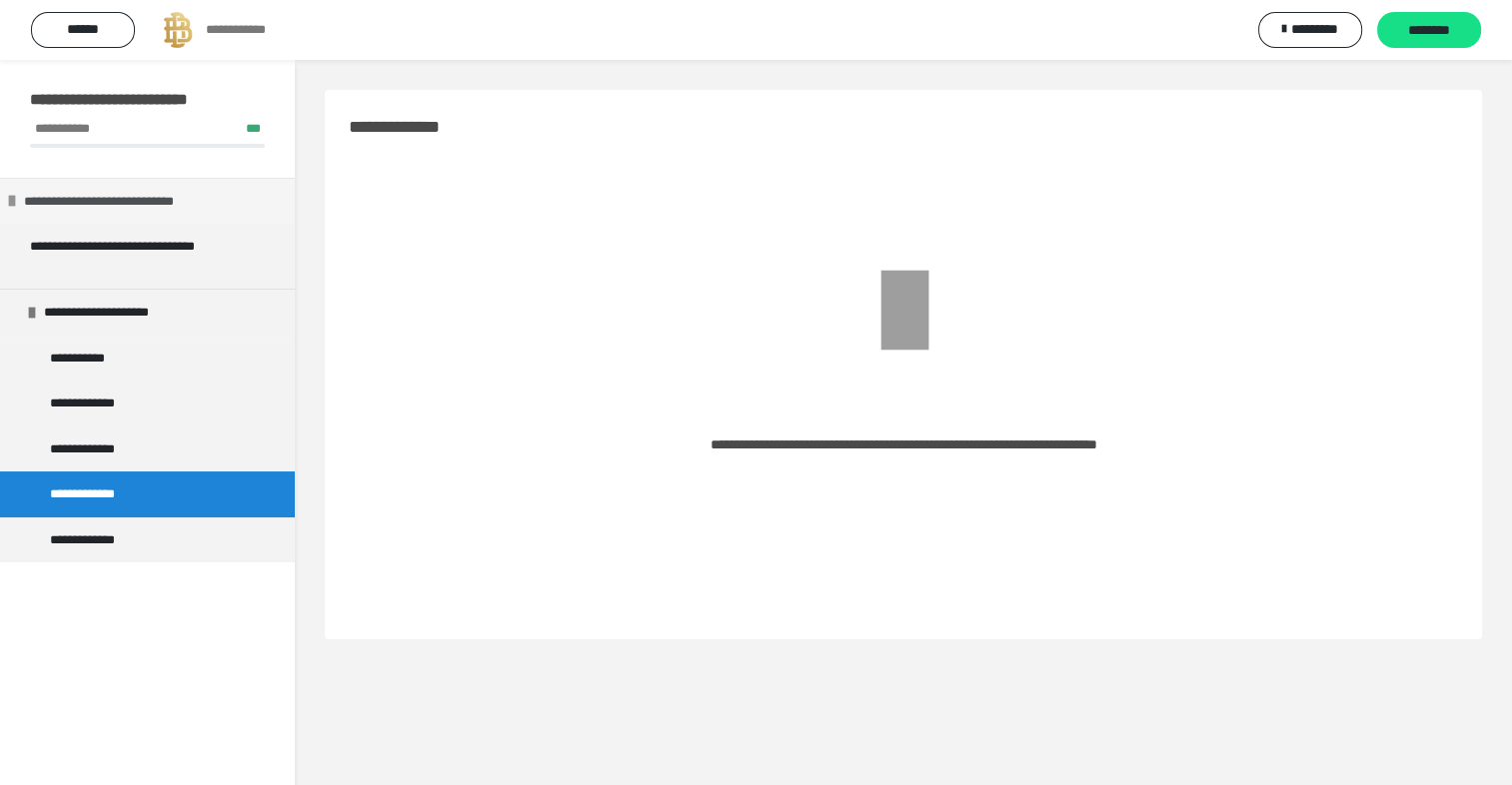 click at bounding box center (12, 201) 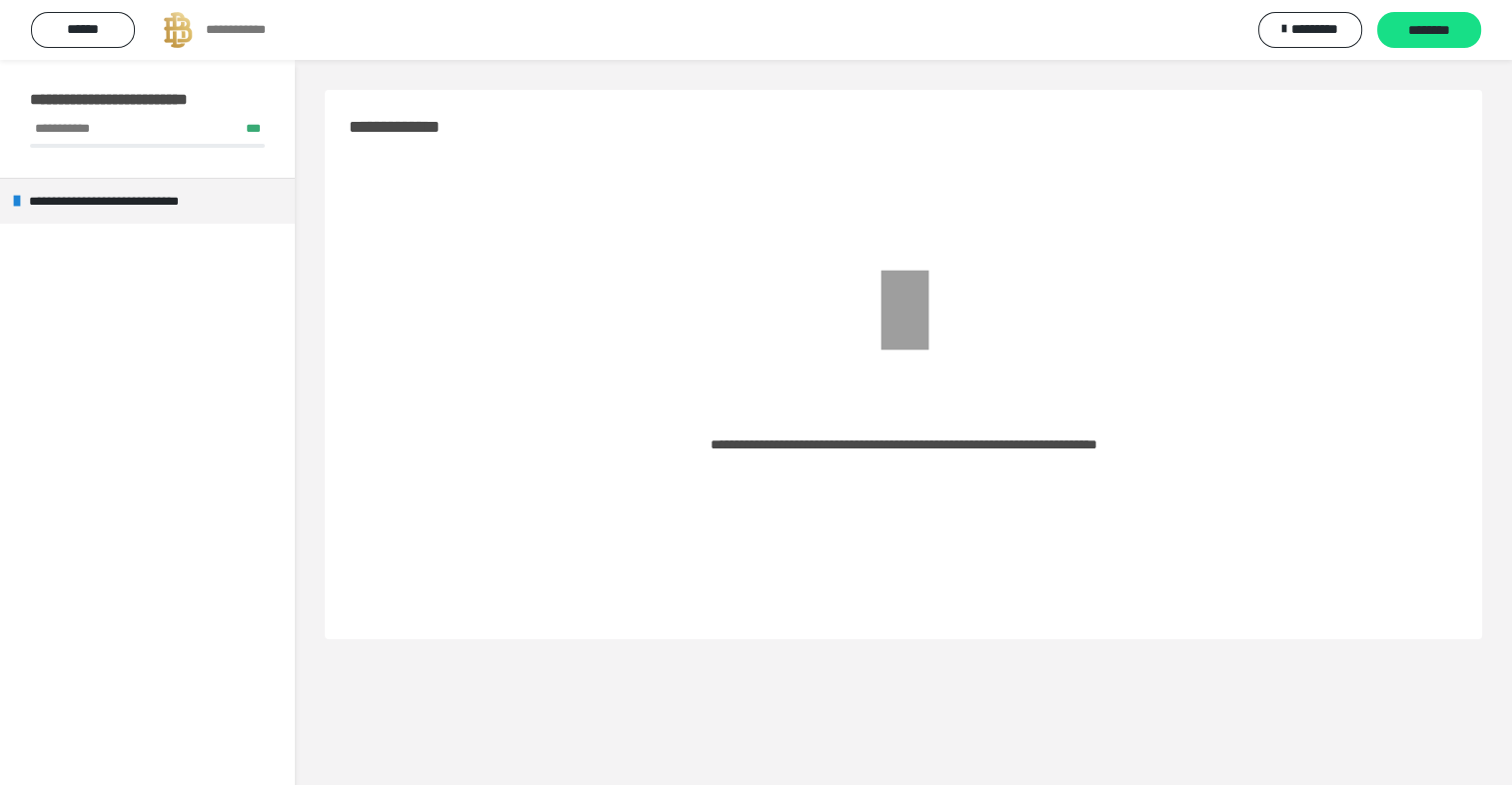 click at bounding box center (178, 30) 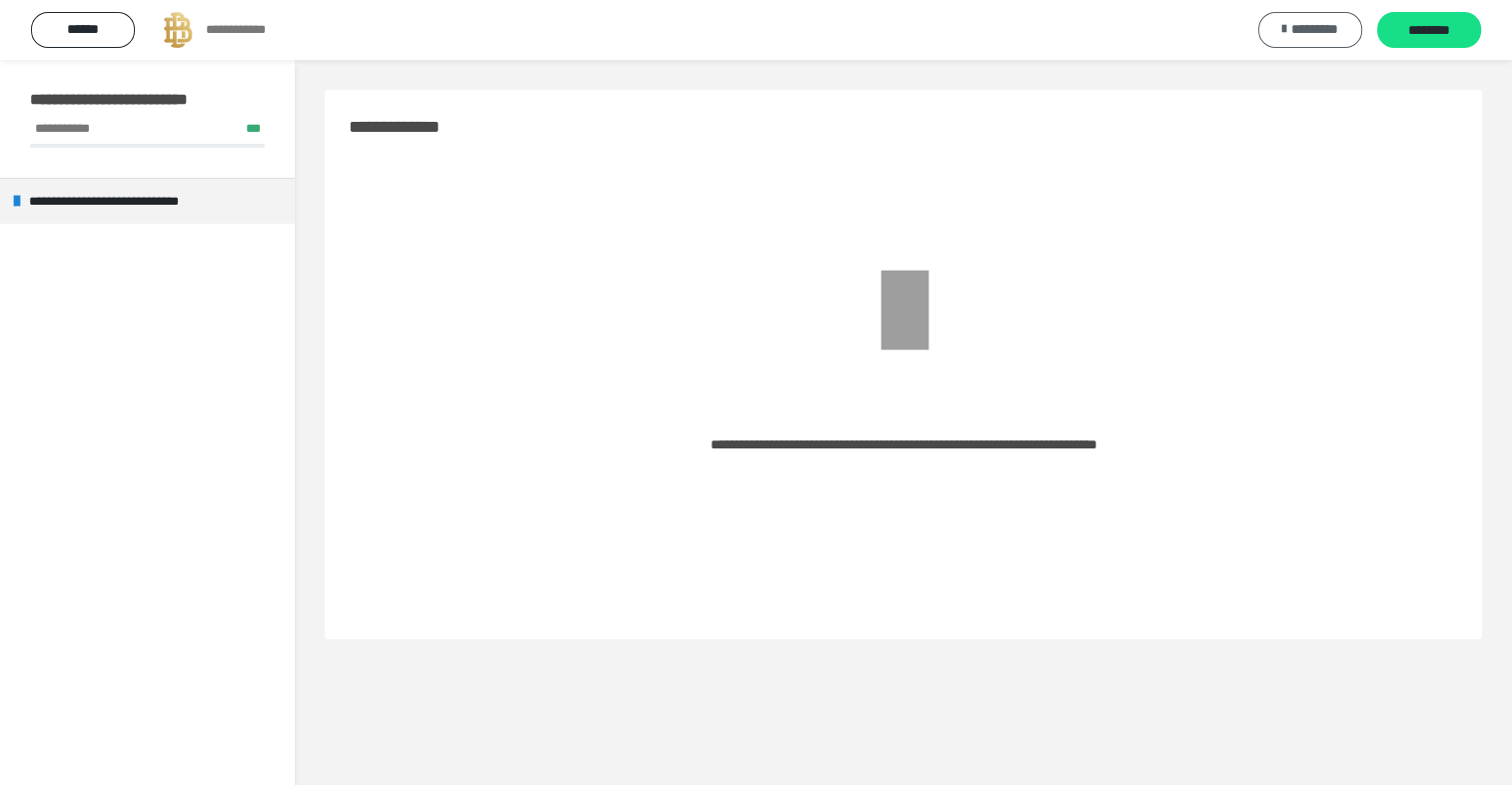 click on "*********" at bounding box center [1310, 30] 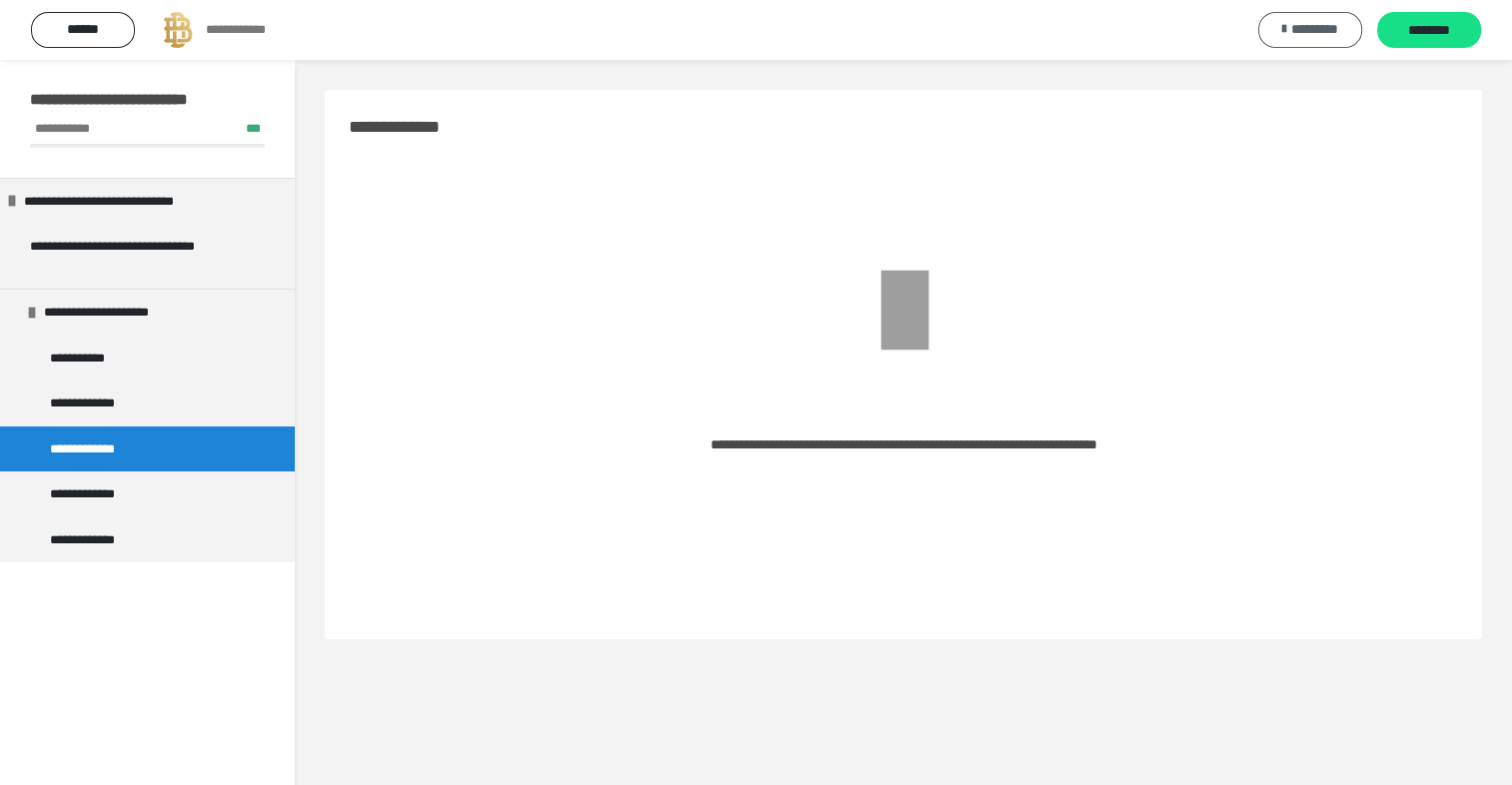 click on "*********" at bounding box center (1310, 30) 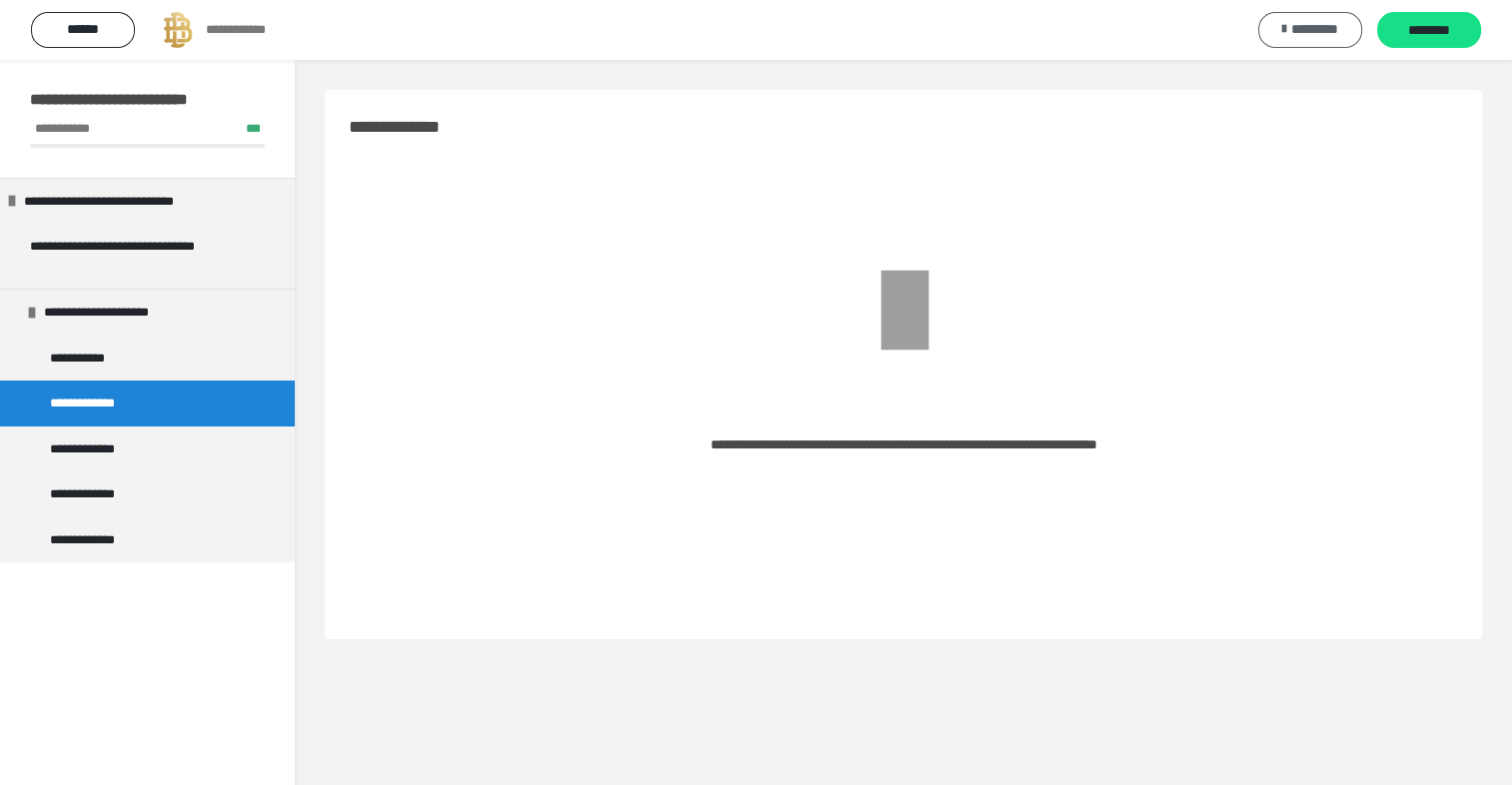 click on "*********" at bounding box center (1310, 30) 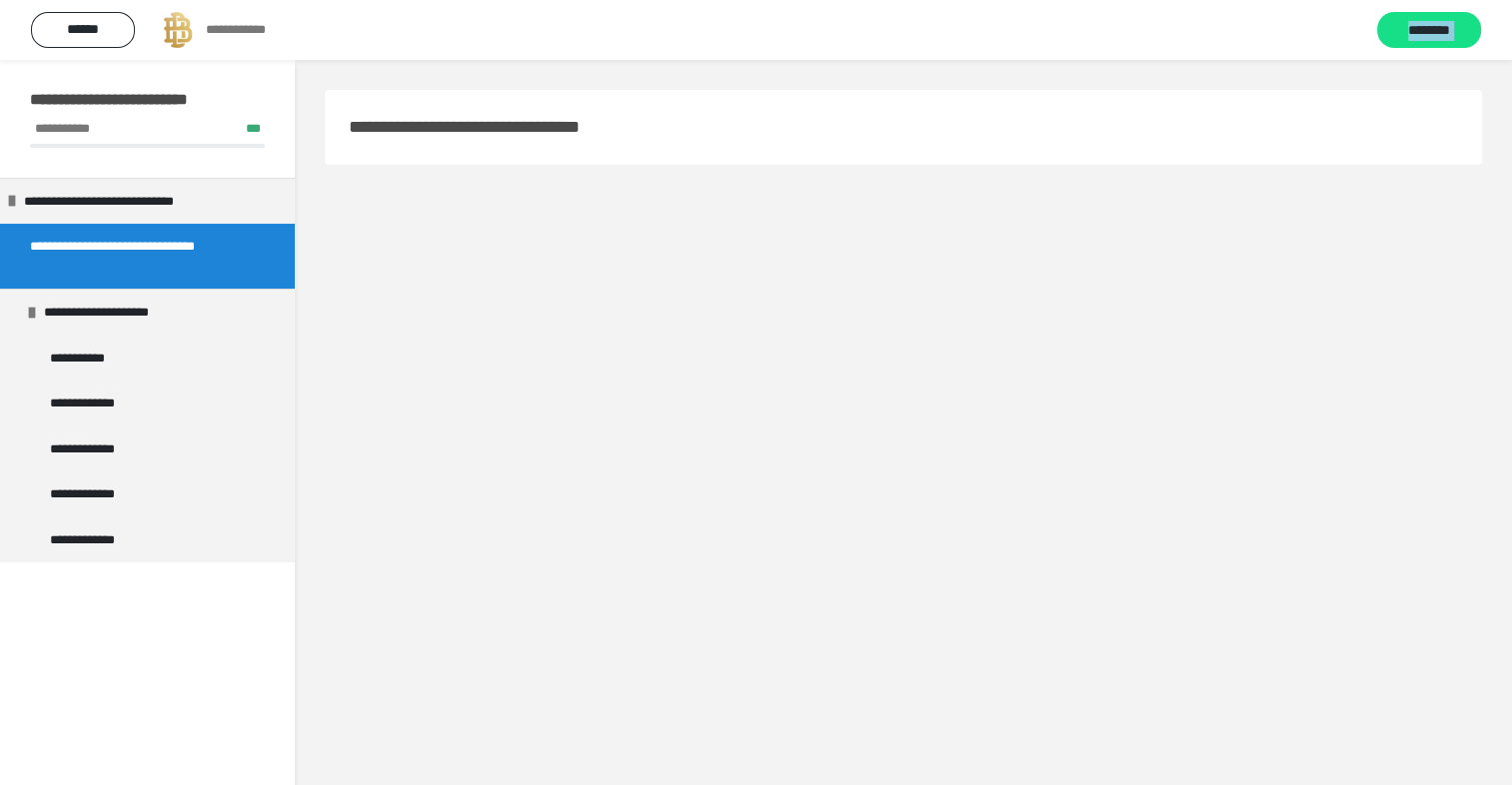 click on "**********" at bounding box center [756, 30] 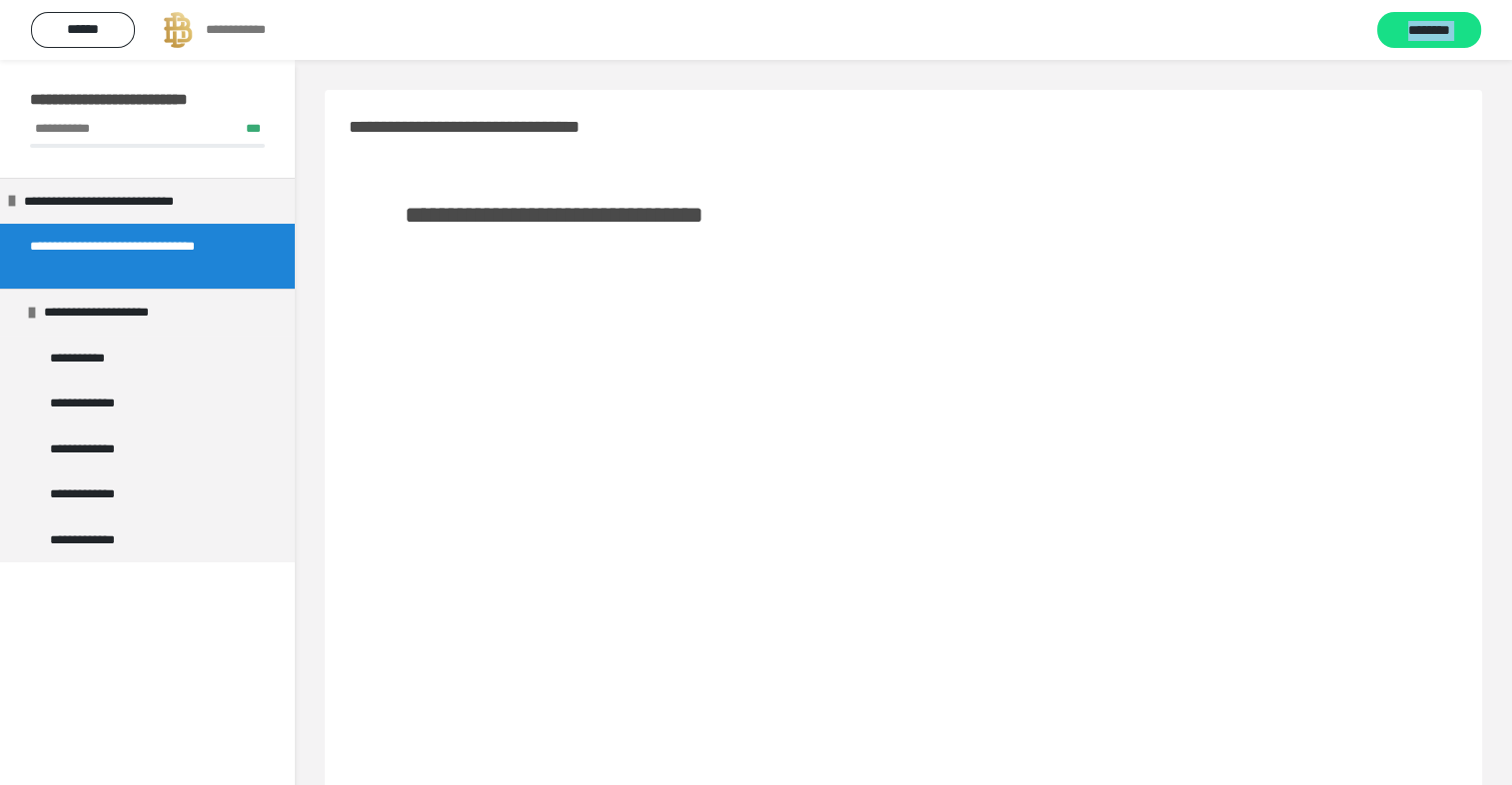 click on "**********" at bounding box center [756, 30] 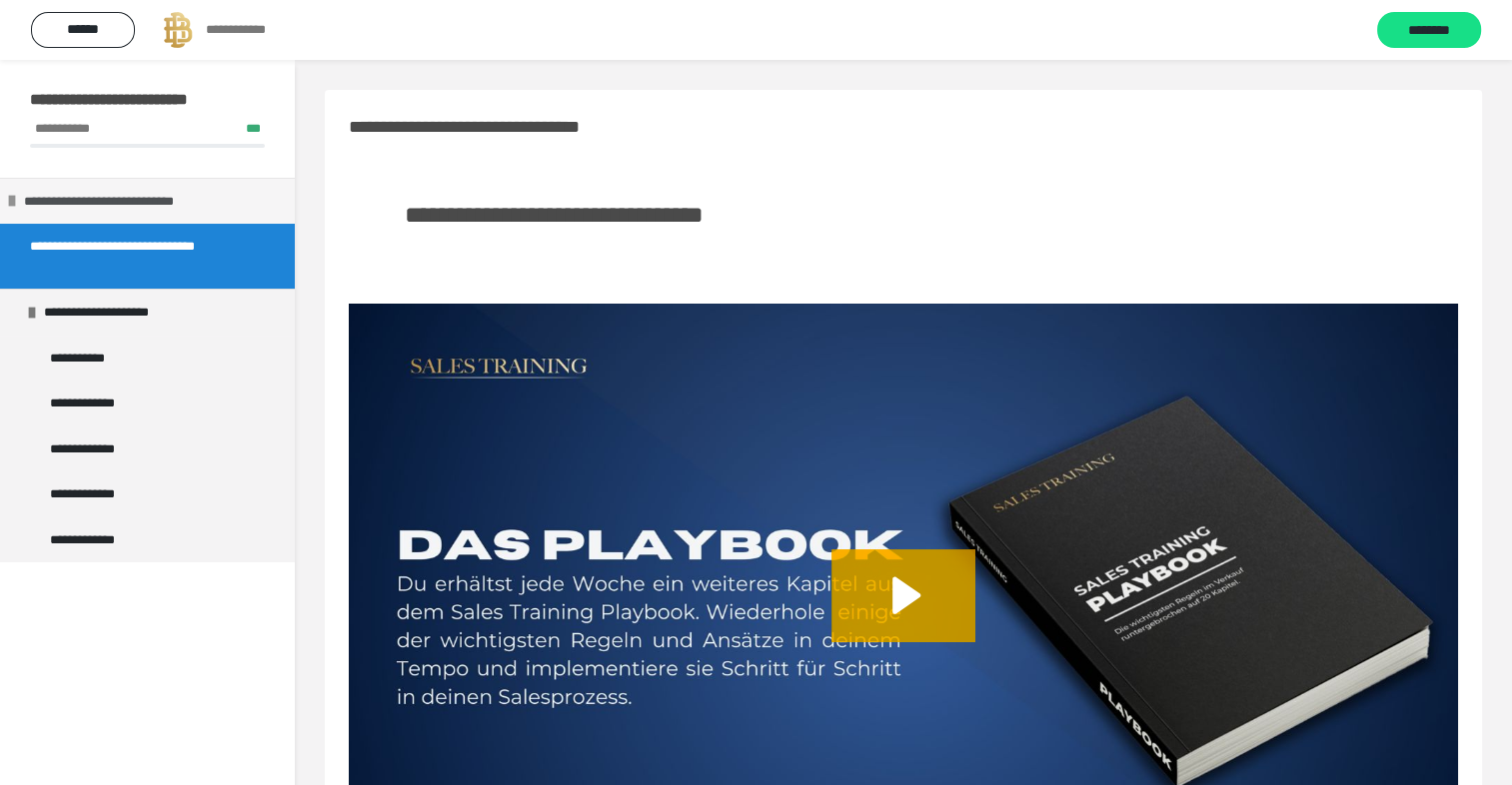 click on "**********" at bounding box center (147, 201) 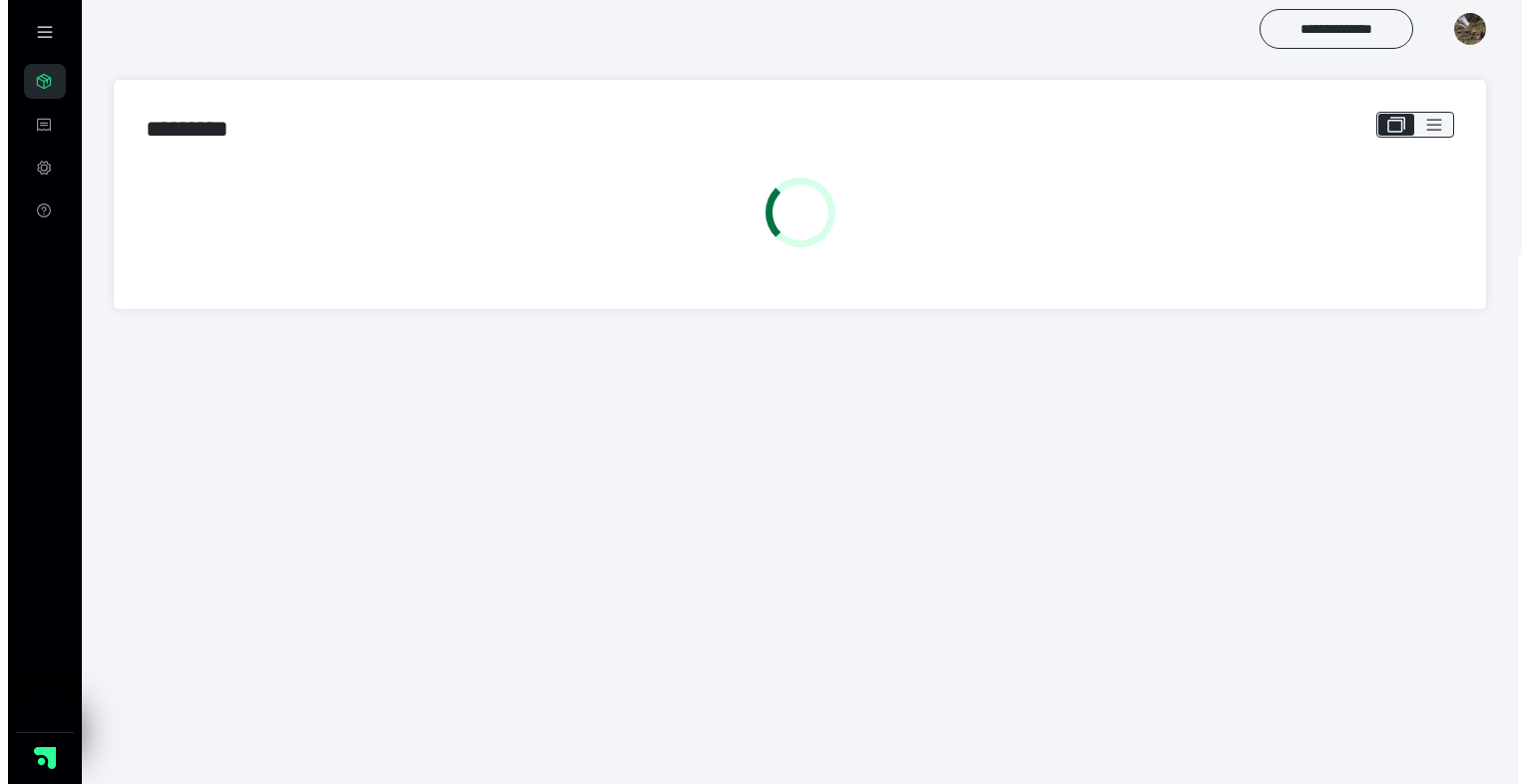 scroll, scrollTop: 0, scrollLeft: 0, axis: both 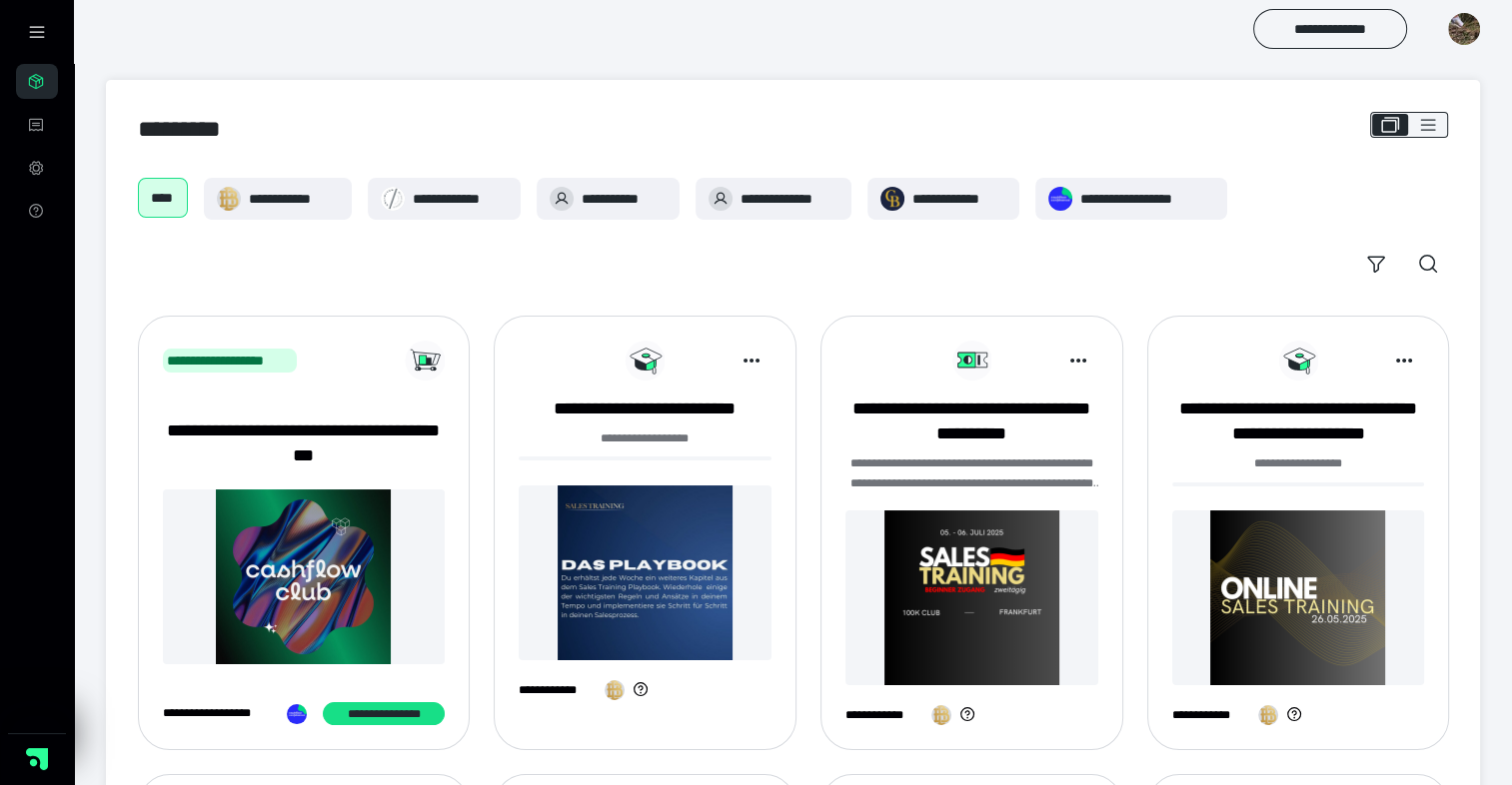 click on "**********" at bounding box center (645, 438) 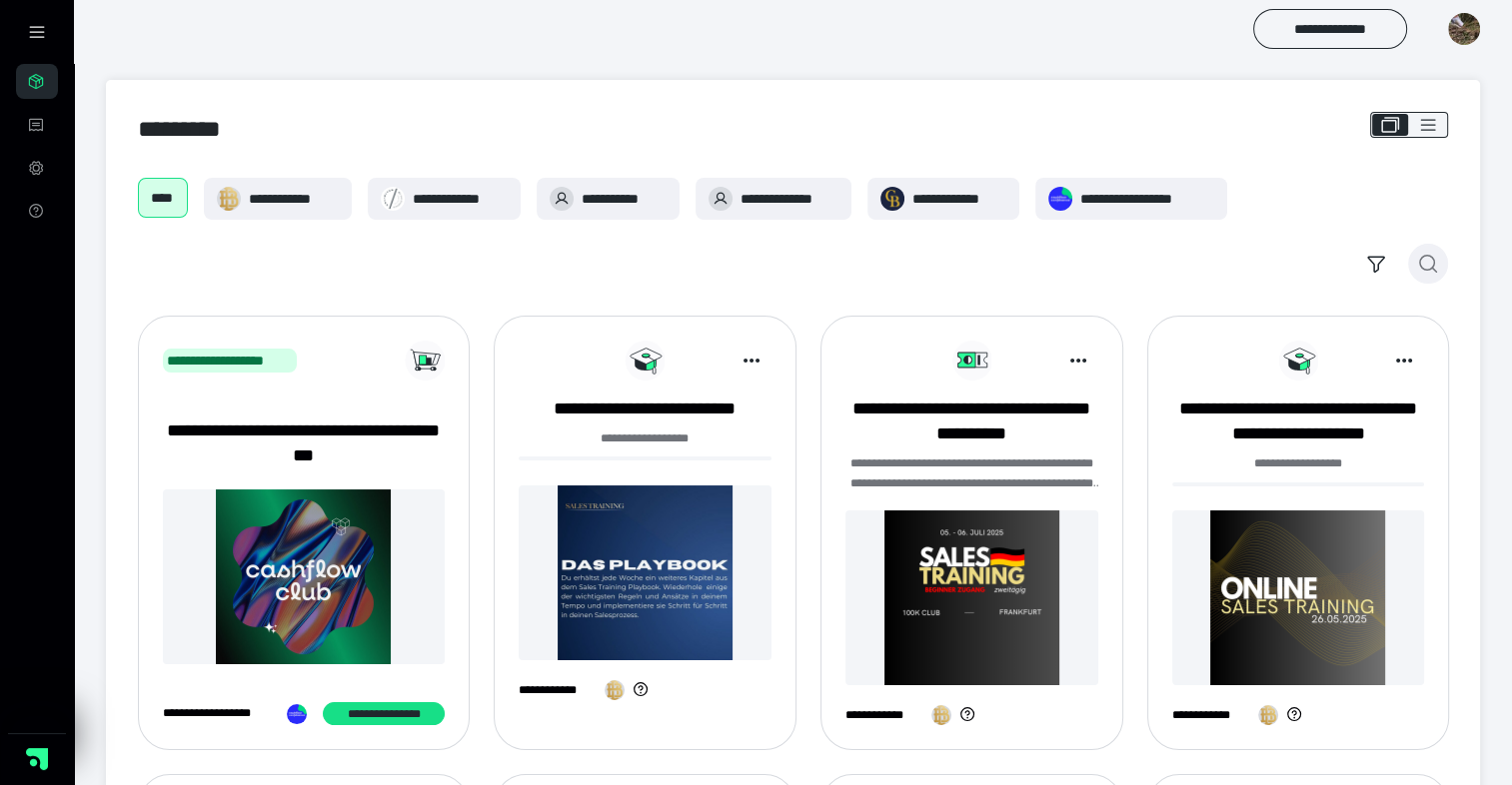 click 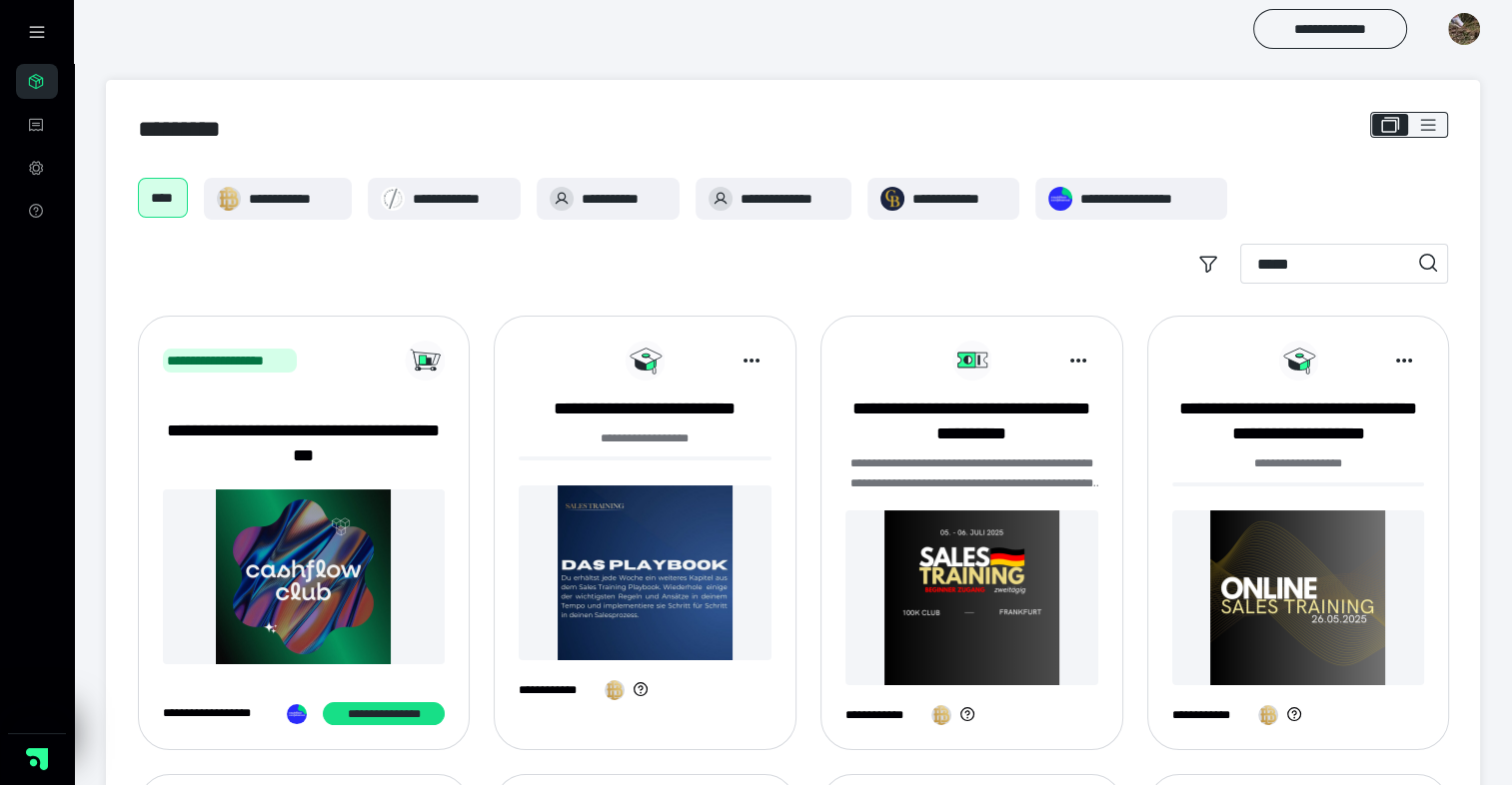 type on "*****" 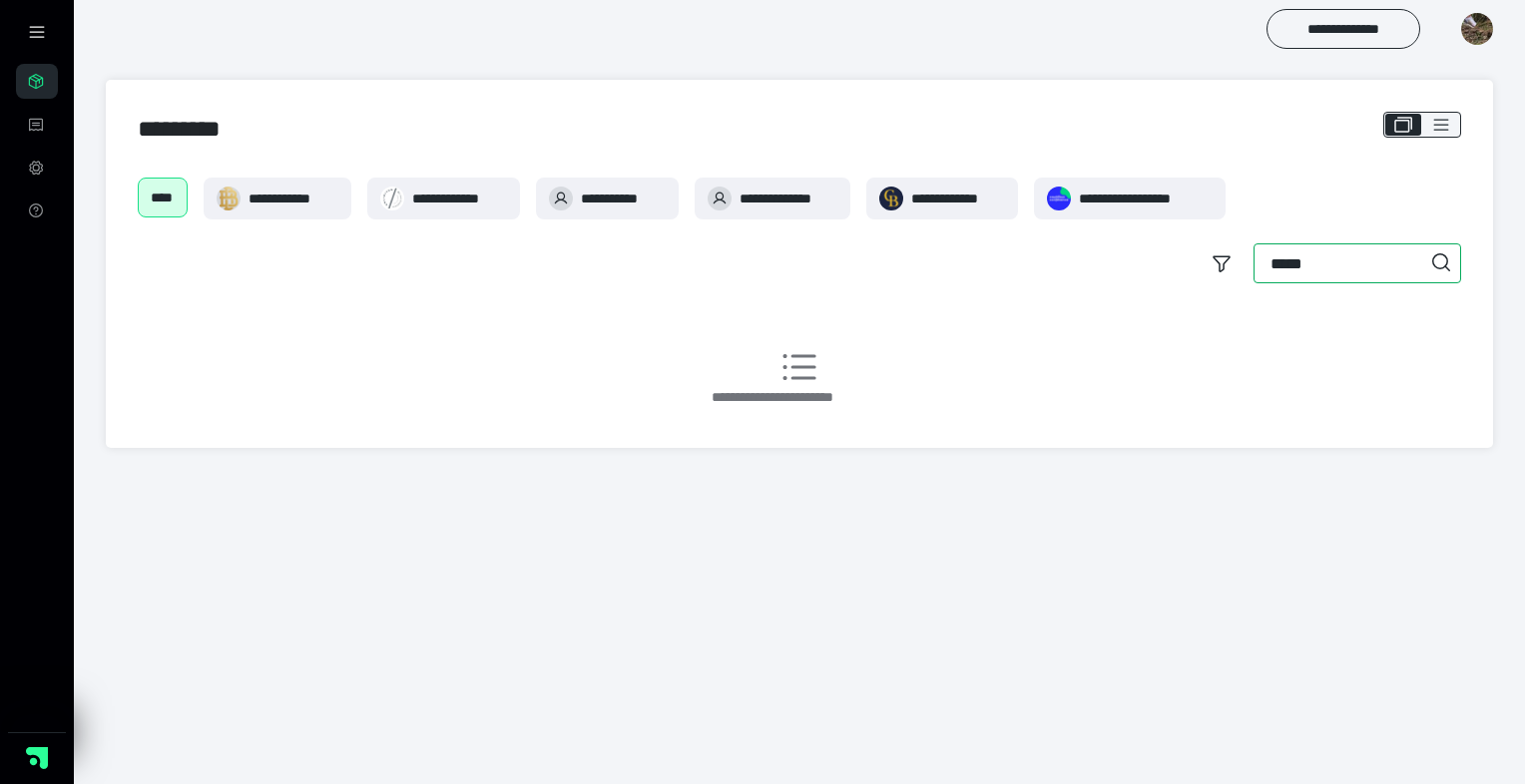 drag, startPoint x: 1222, startPoint y: 244, endPoint x: 1145, endPoint y: 234, distance: 77.64664 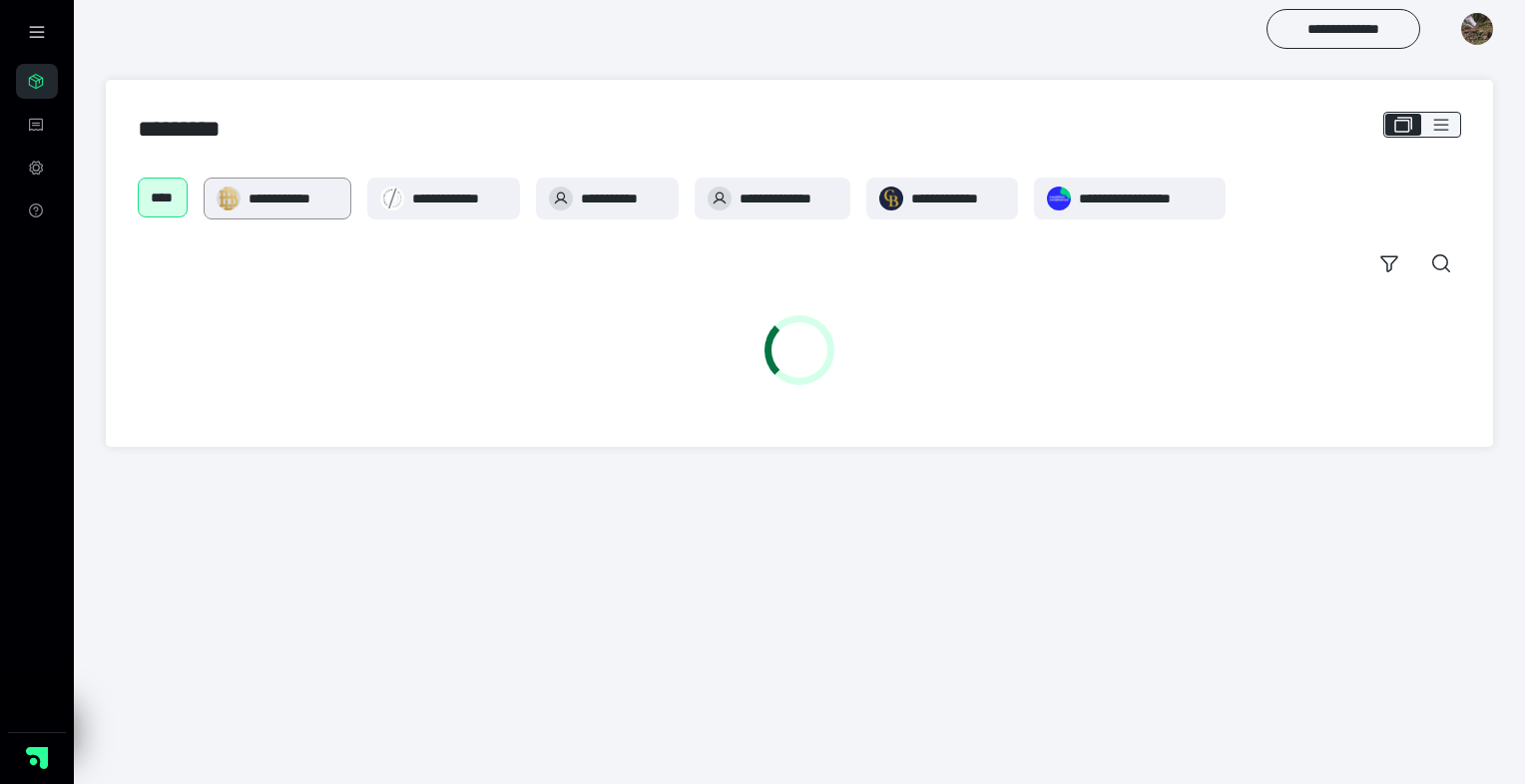 click on "**********" at bounding box center (293, 198) 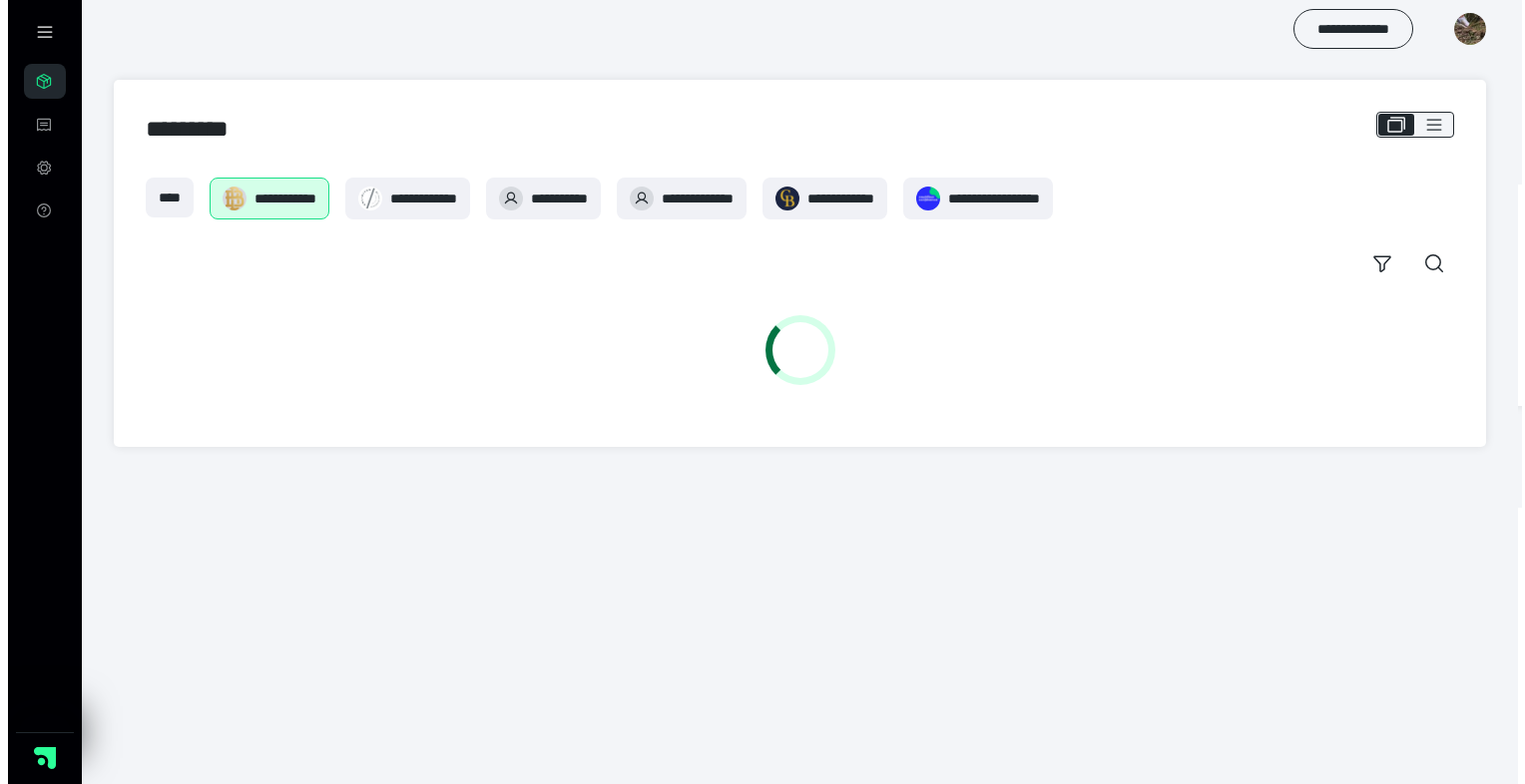 scroll, scrollTop: 0, scrollLeft: 0, axis: both 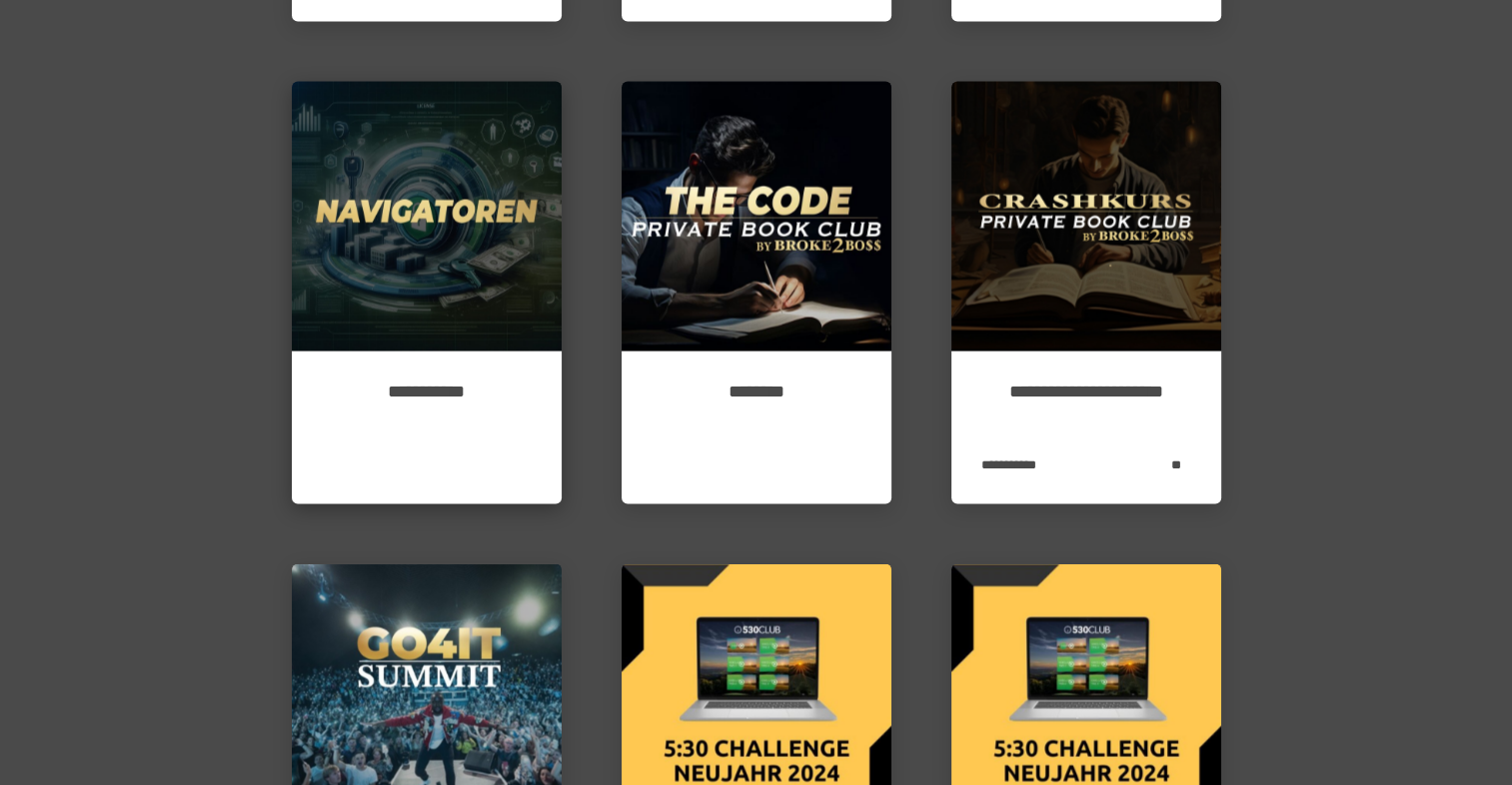 click at bounding box center [427, 216] 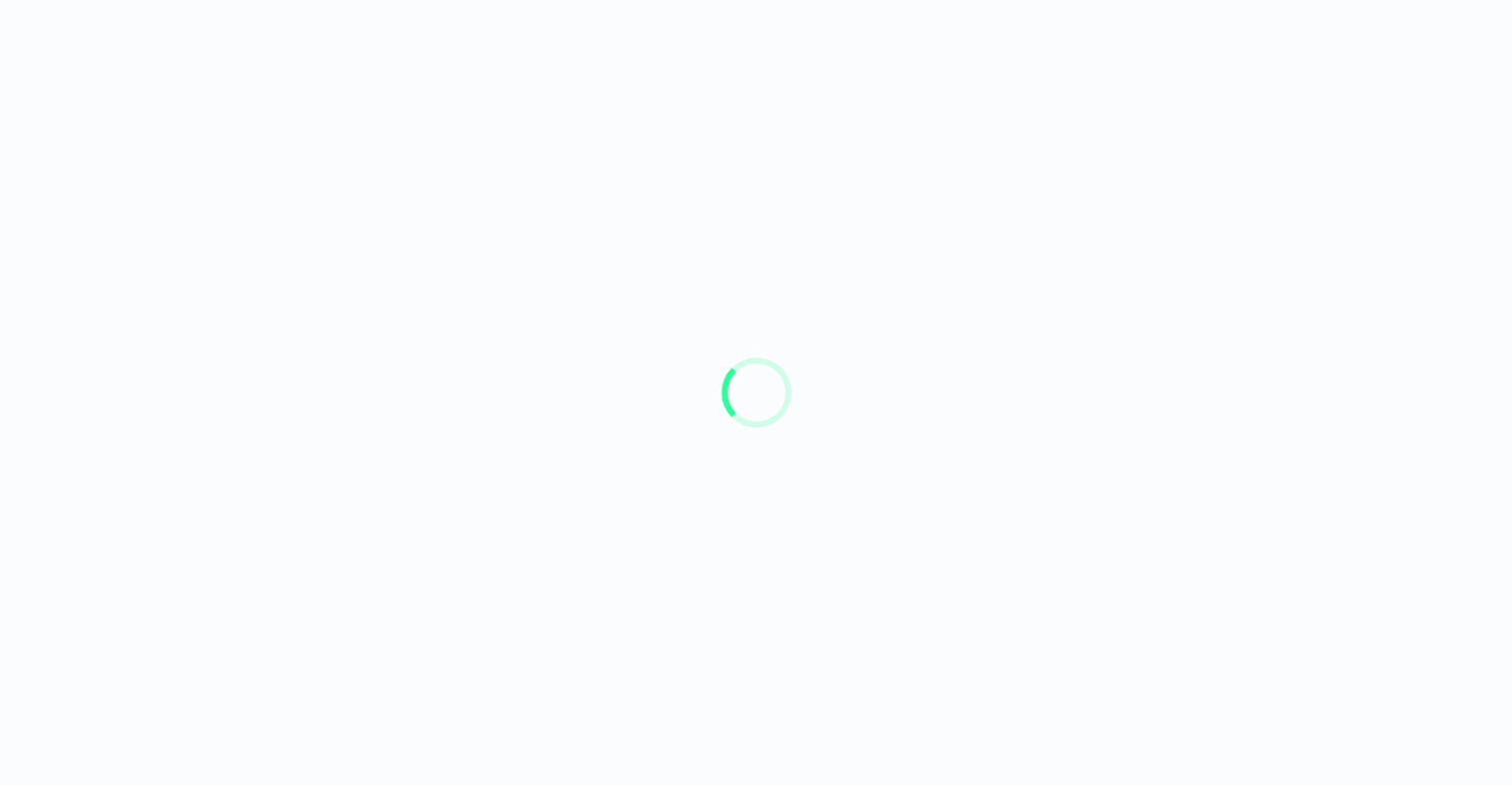scroll, scrollTop: 0, scrollLeft: 0, axis: both 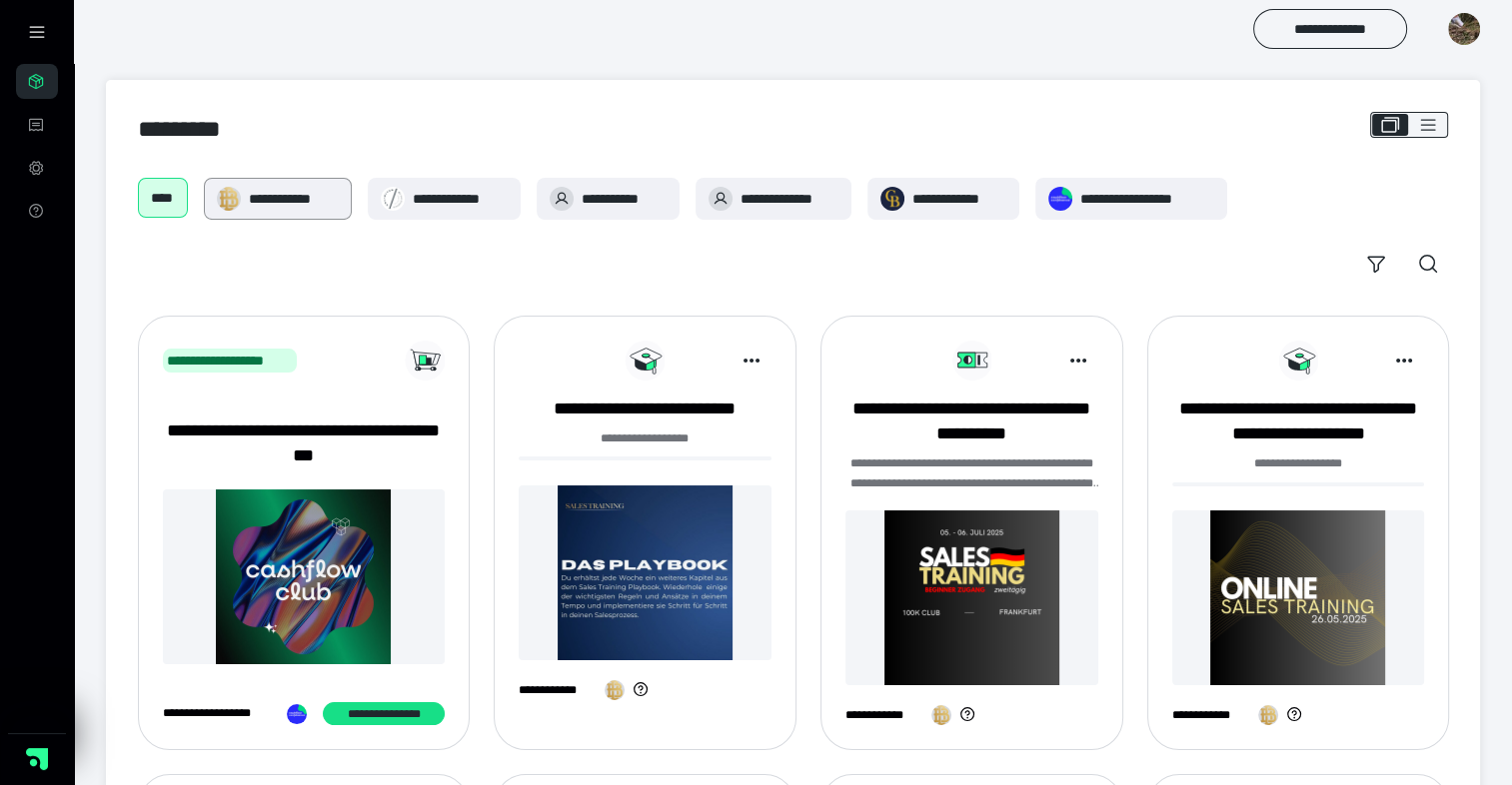 click on "**********" at bounding box center [294, 199] 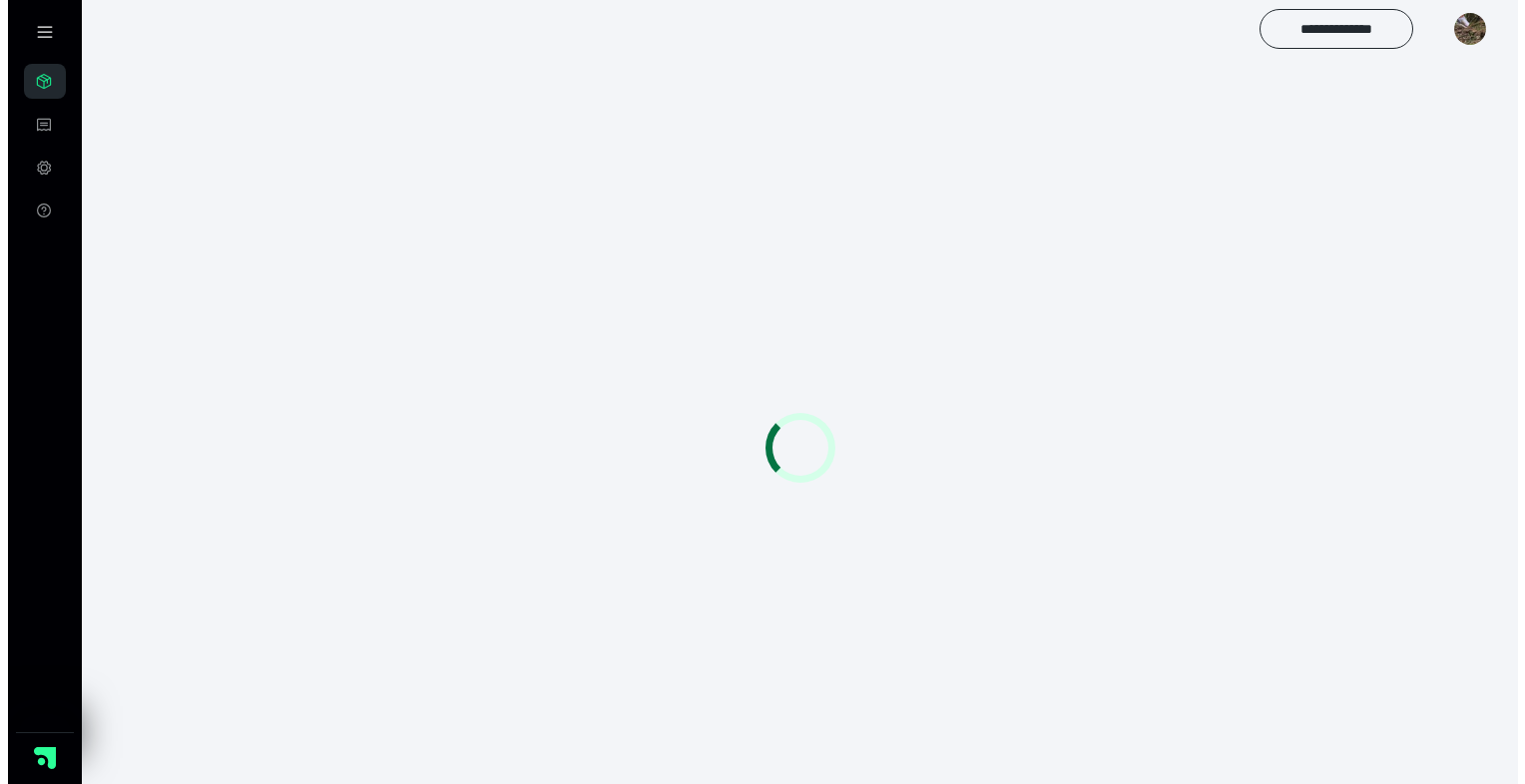 scroll, scrollTop: 0, scrollLeft: 0, axis: both 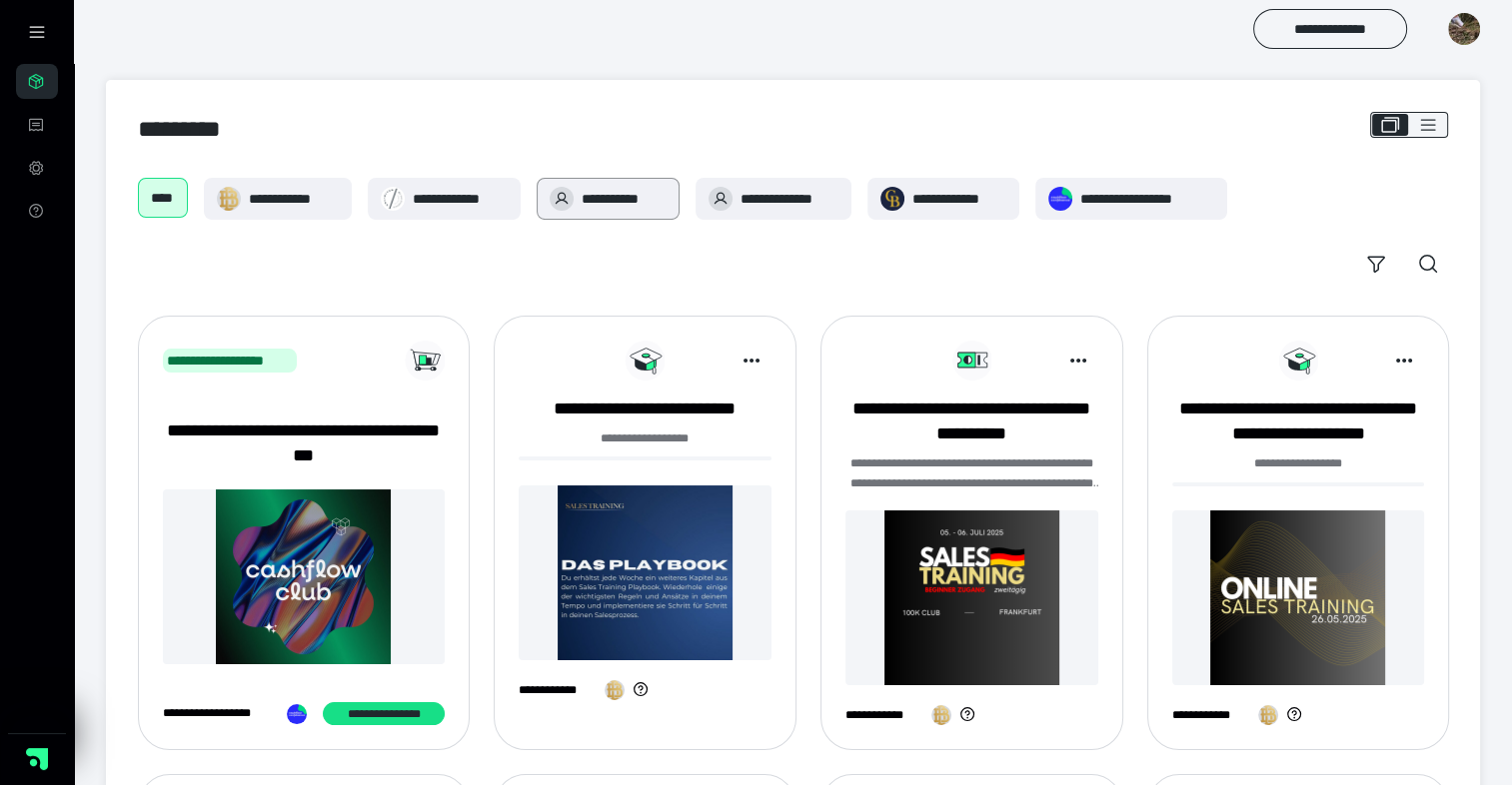 click on "**********" at bounding box center [624, 199] 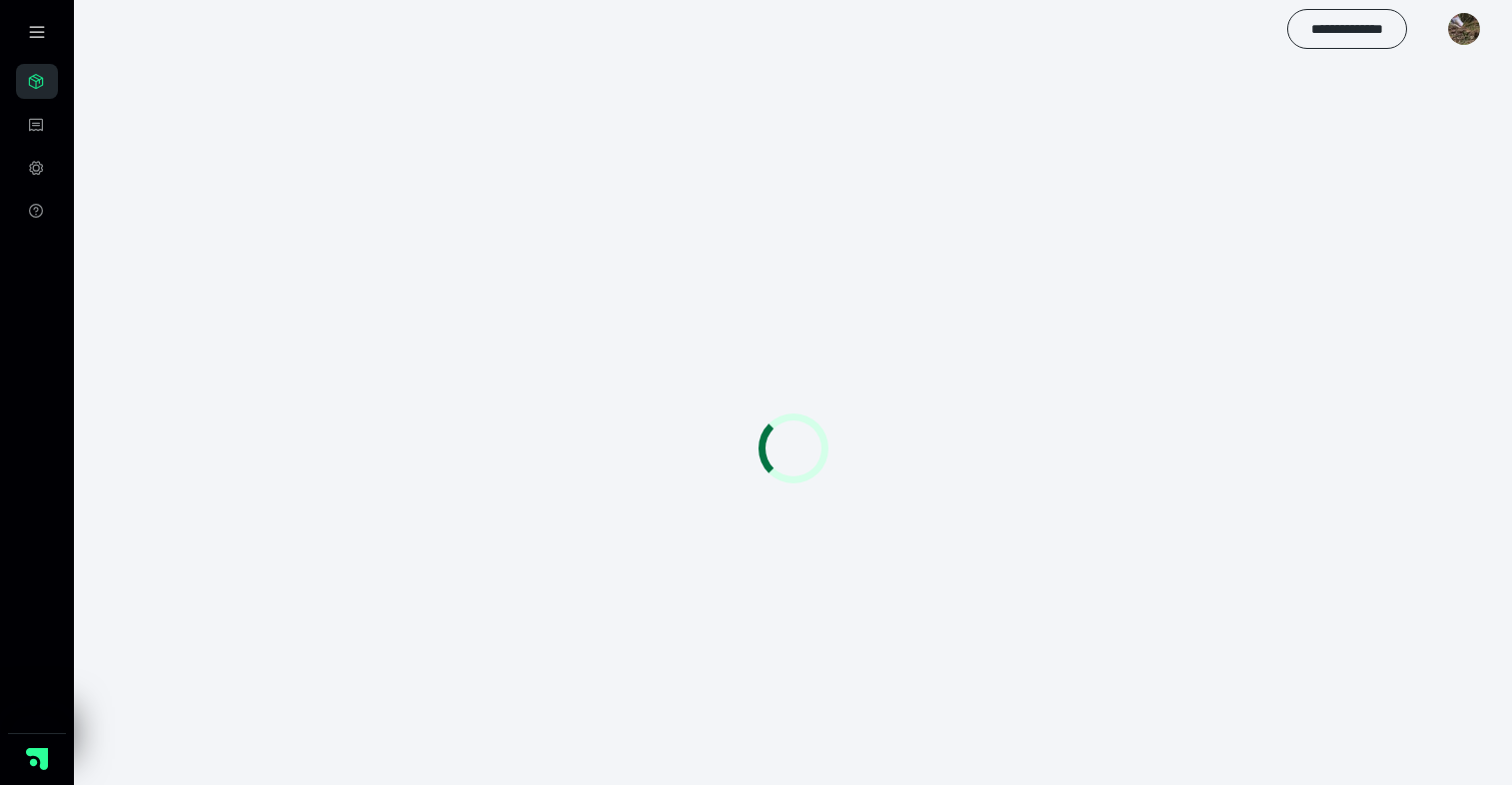 scroll, scrollTop: 0, scrollLeft: 0, axis: both 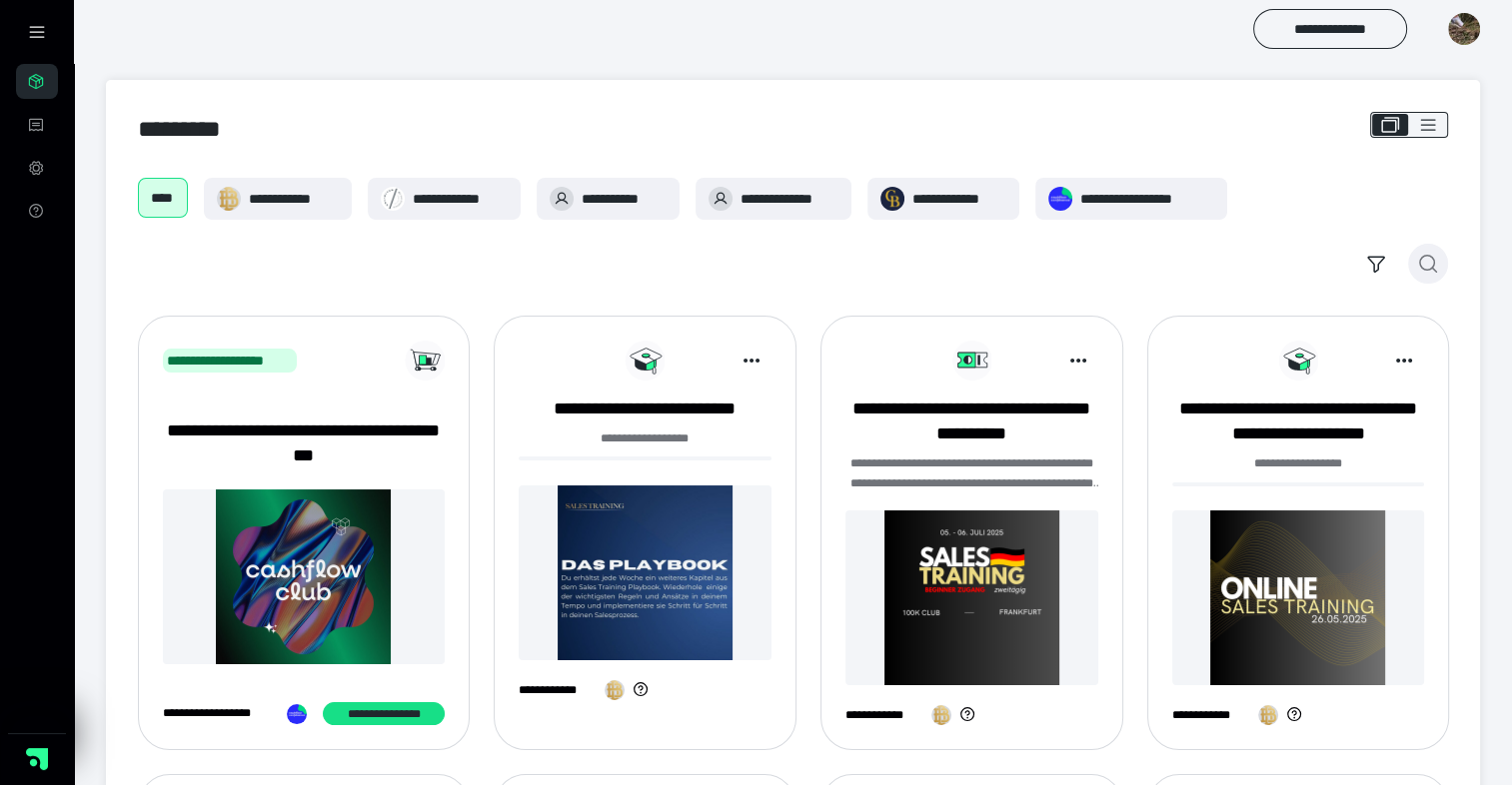 click 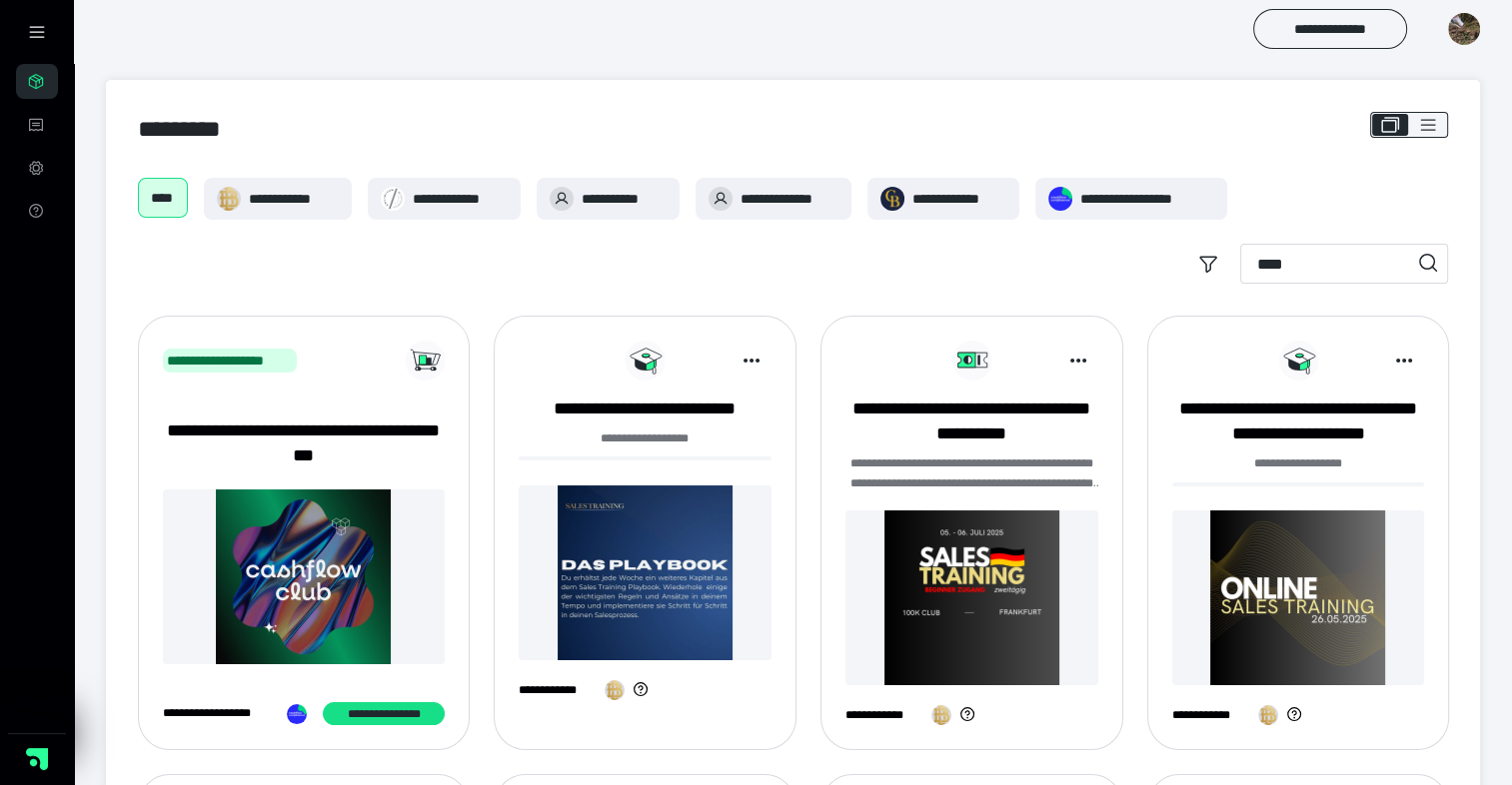 type on "****" 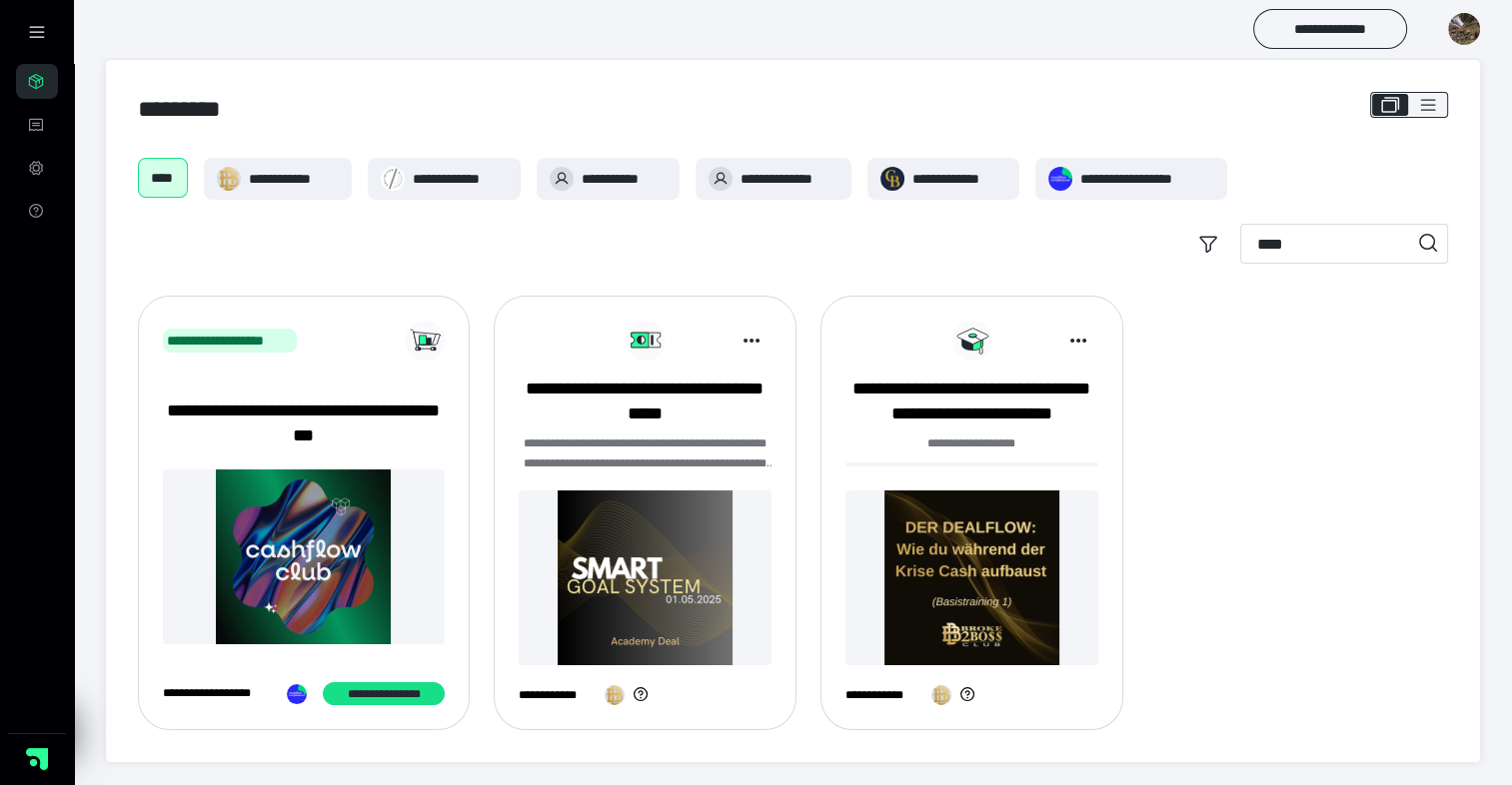 scroll, scrollTop: 0, scrollLeft: 0, axis: both 